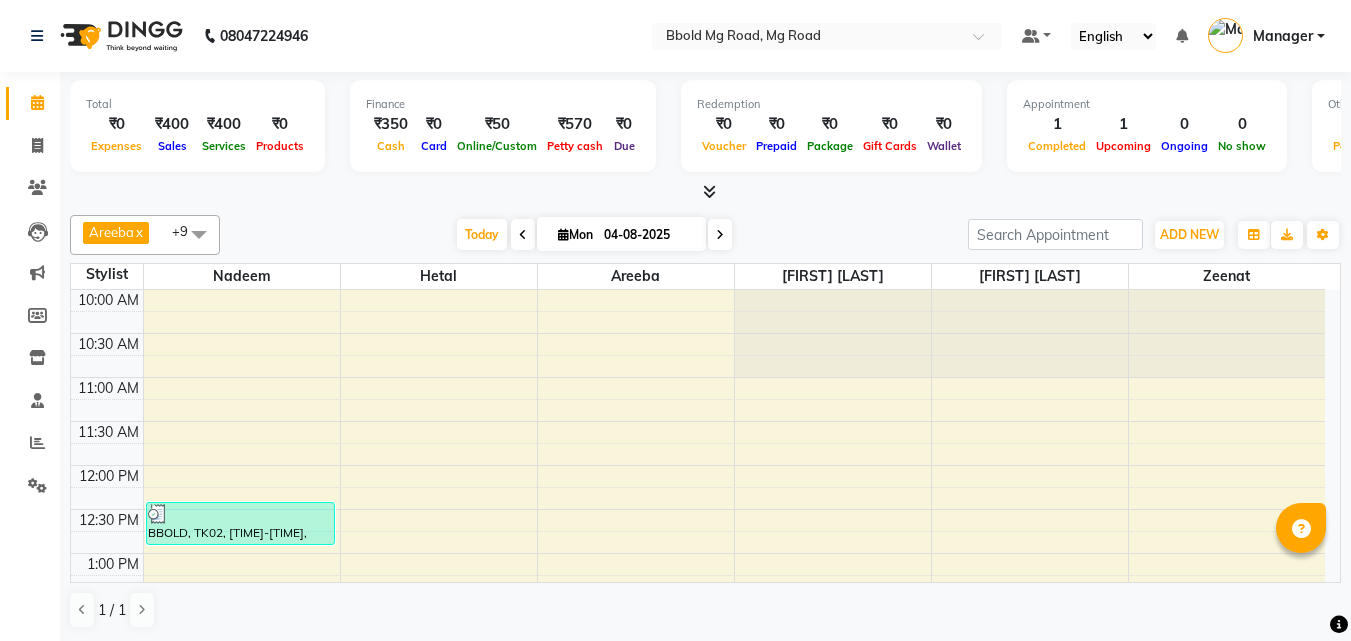 click on "Today" at bounding box center (482, 234) 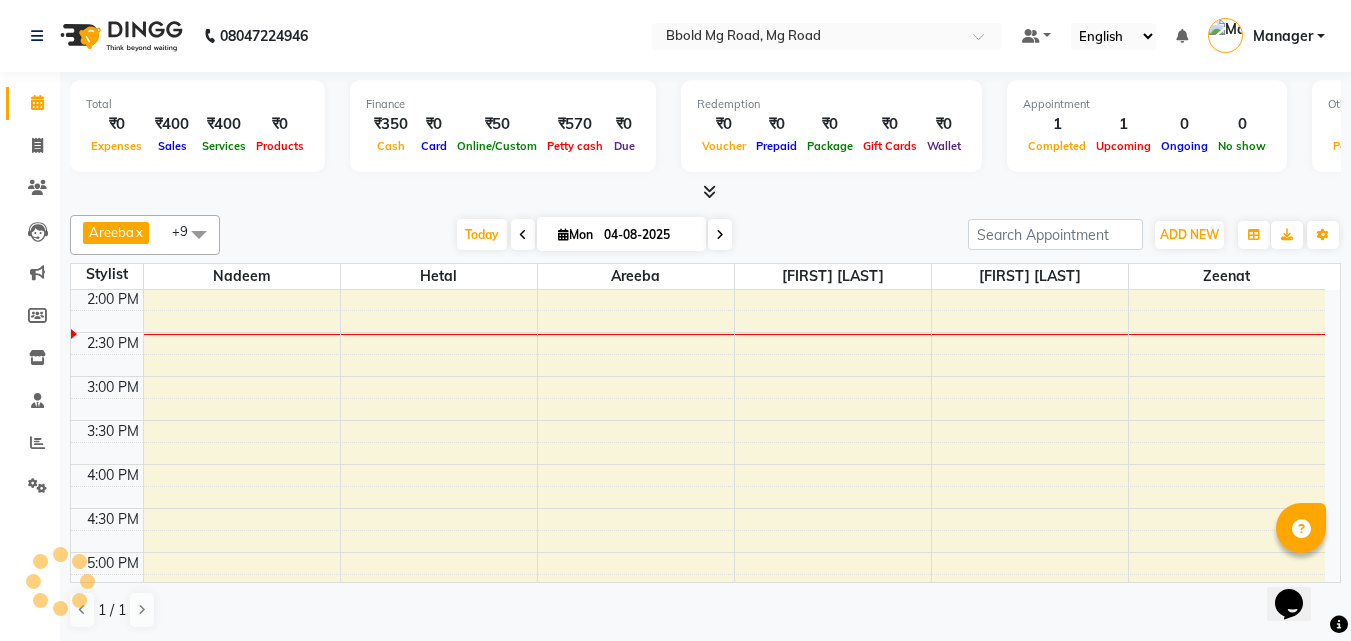 scroll, scrollTop: 0, scrollLeft: 0, axis: both 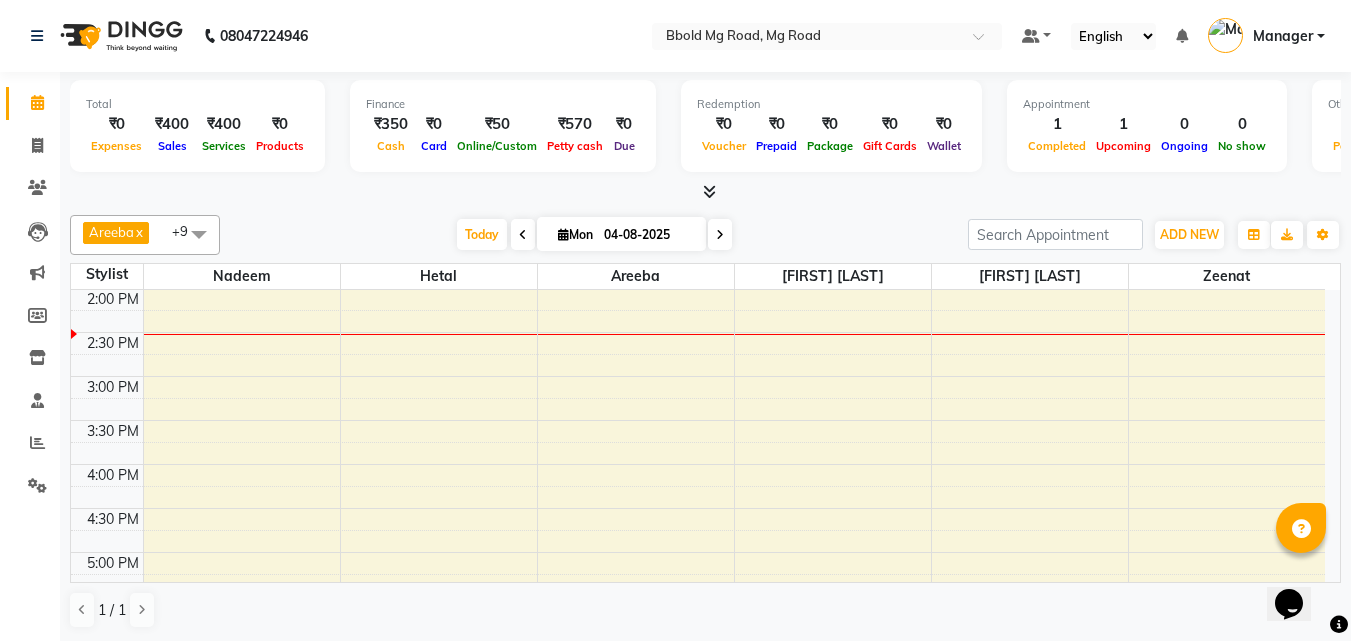 click at bounding box center (720, 234) 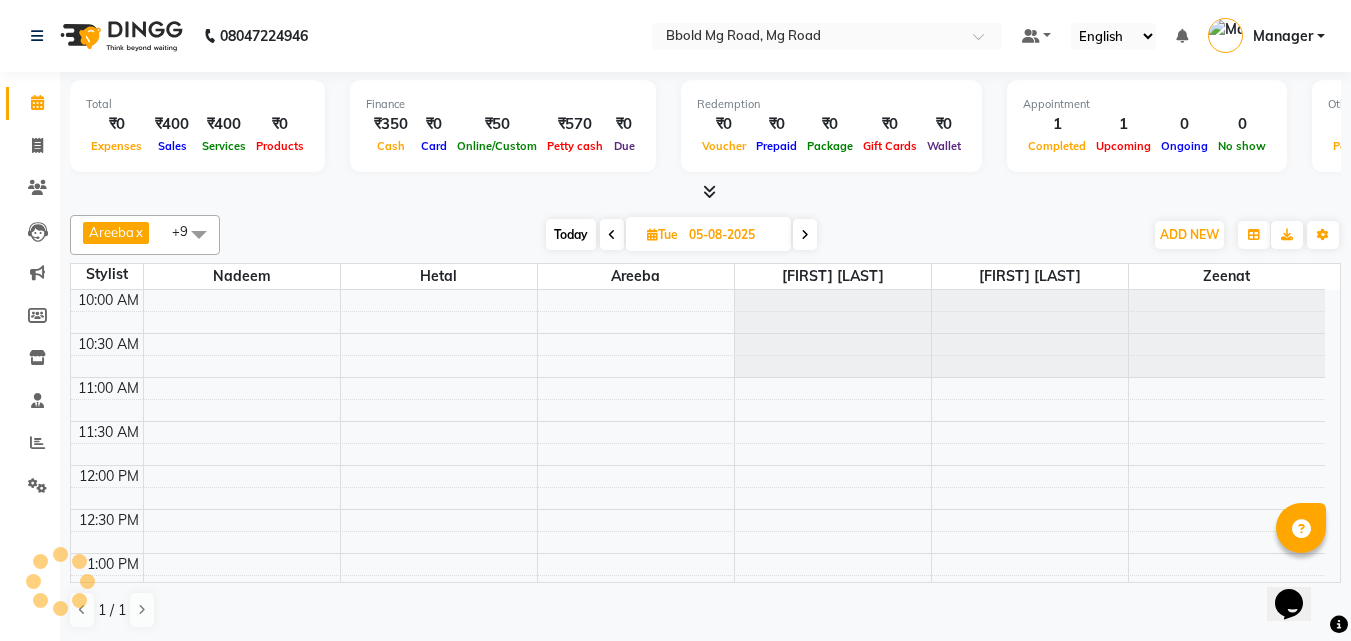 scroll, scrollTop: 353, scrollLeft: 0, axis: vertical 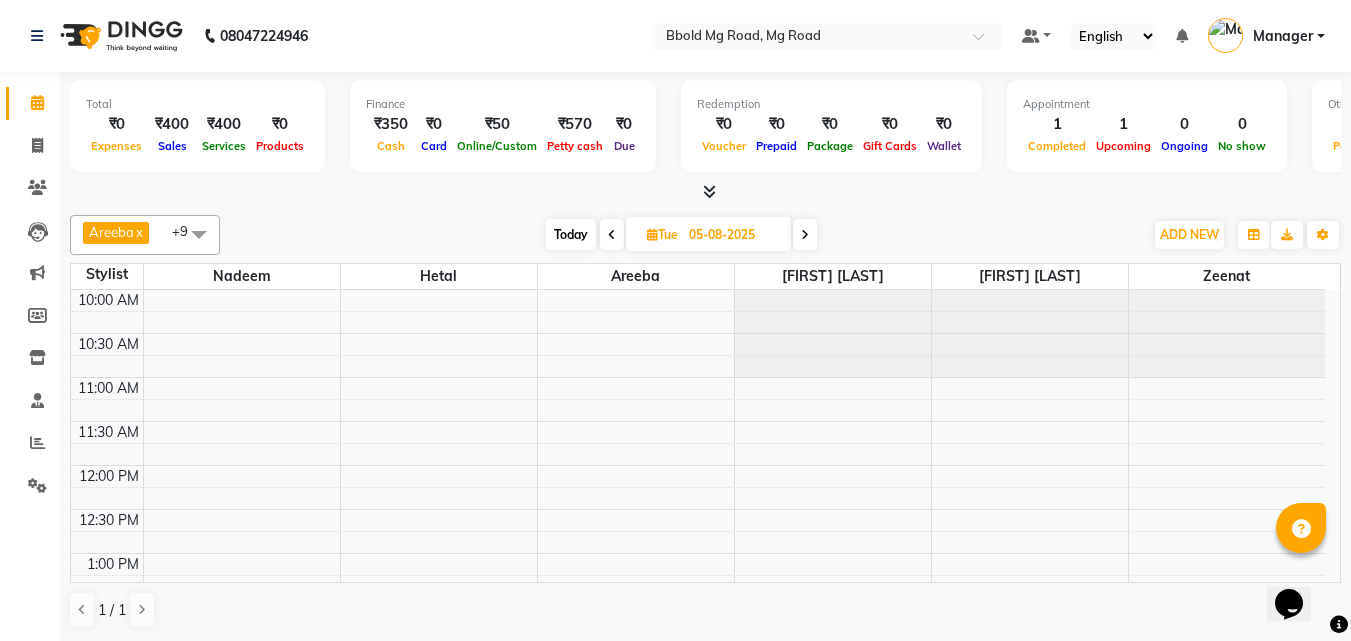 click on "Today" at bounding box center (571, 234) 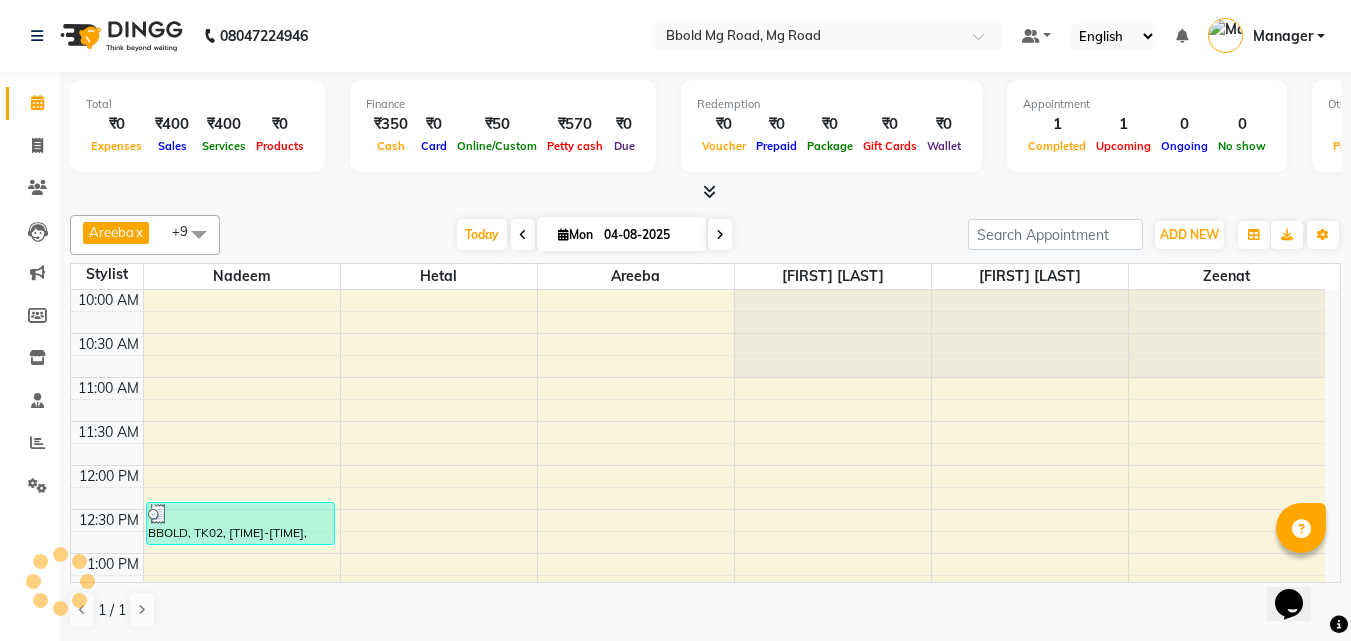 scroll, scrollTop: 353, scrollLeft: 0, axis: vertical 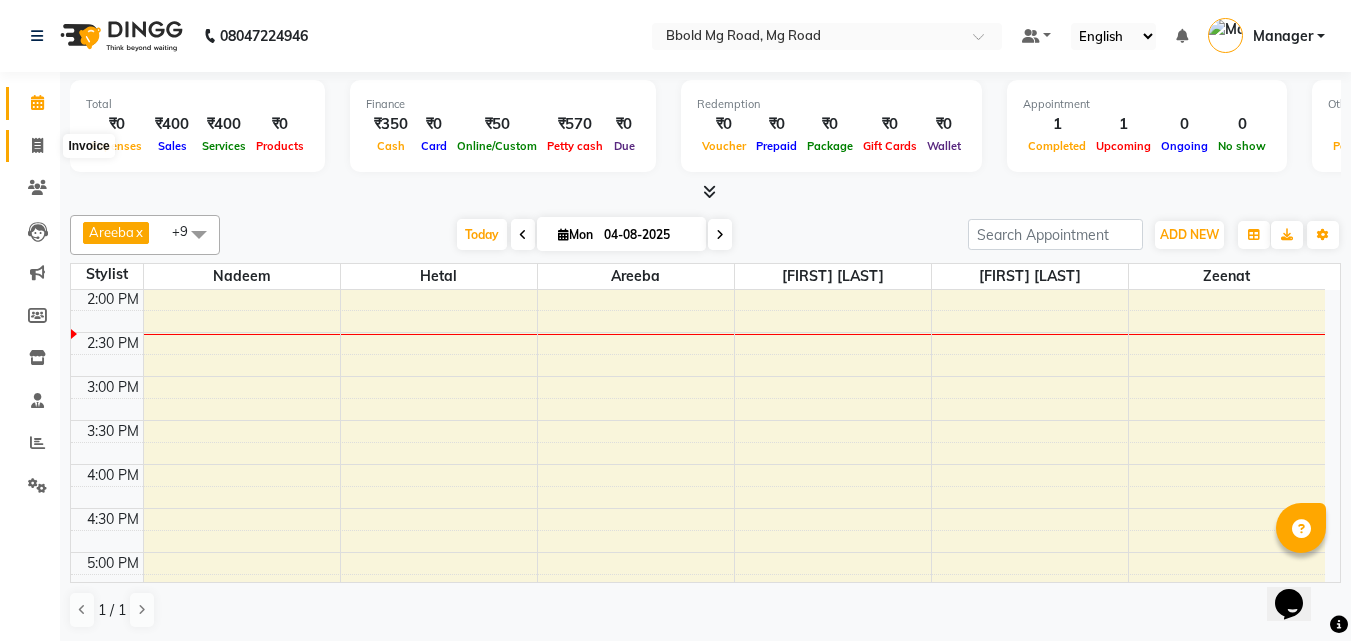 click 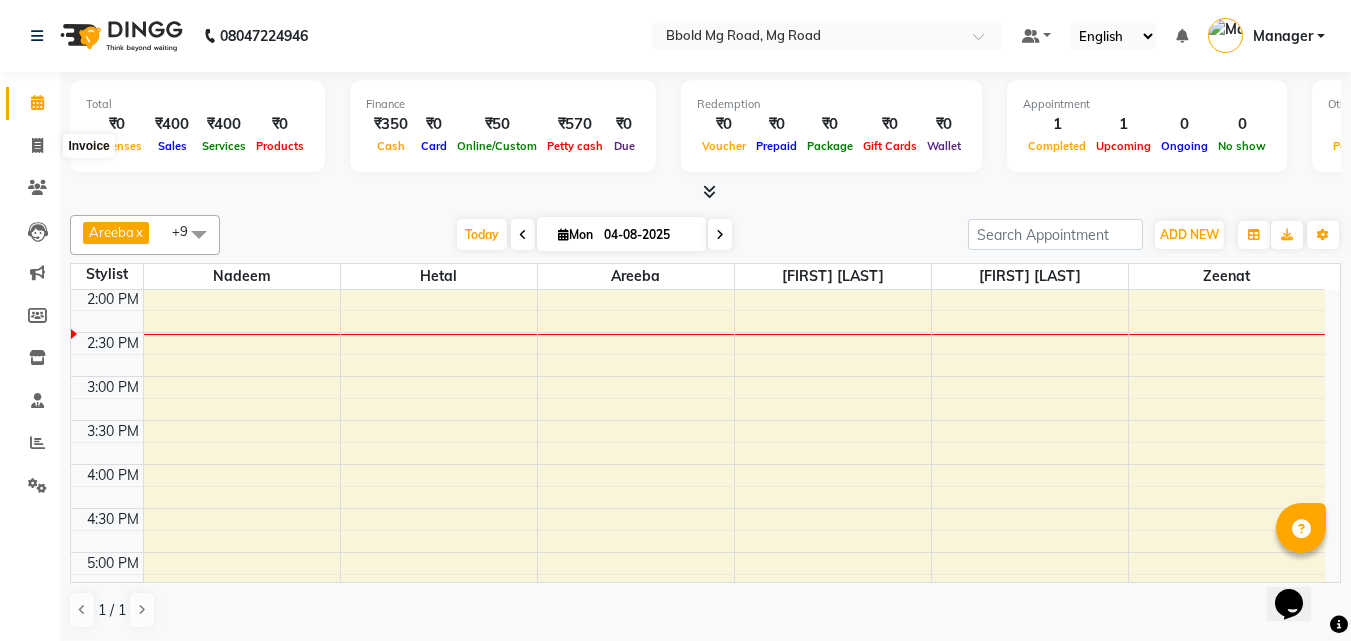 select on "service" 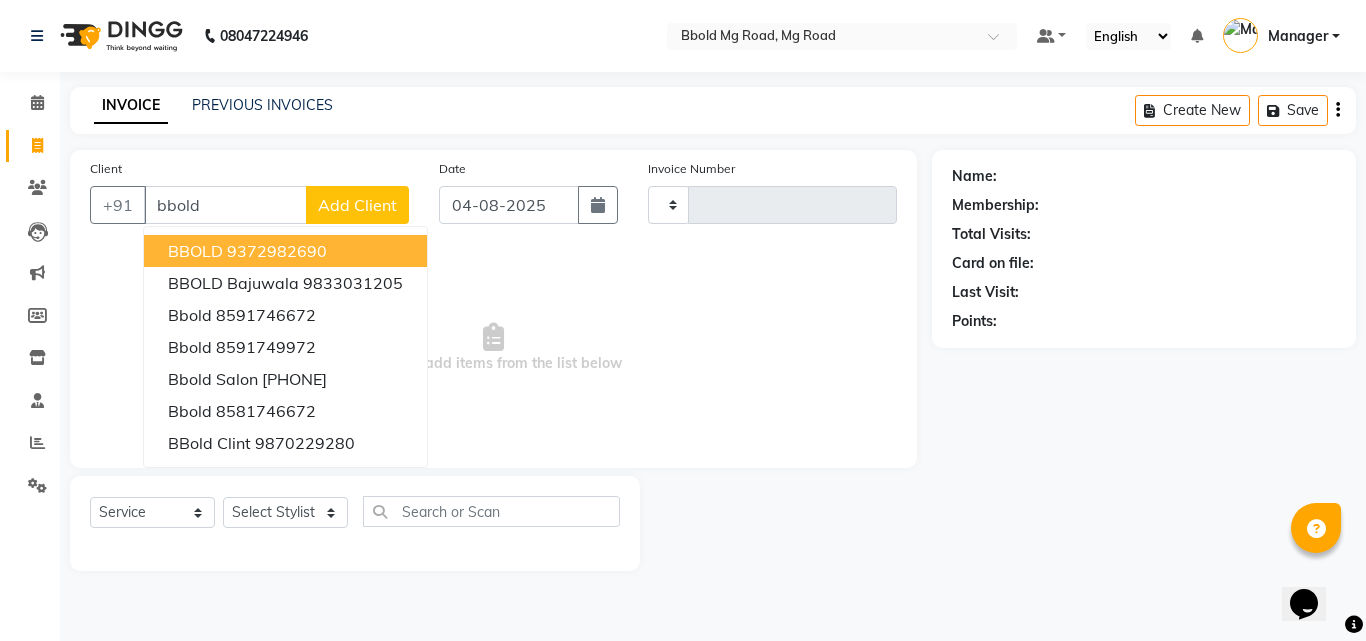 click on "9372982690" at bounding box center (277, 251) 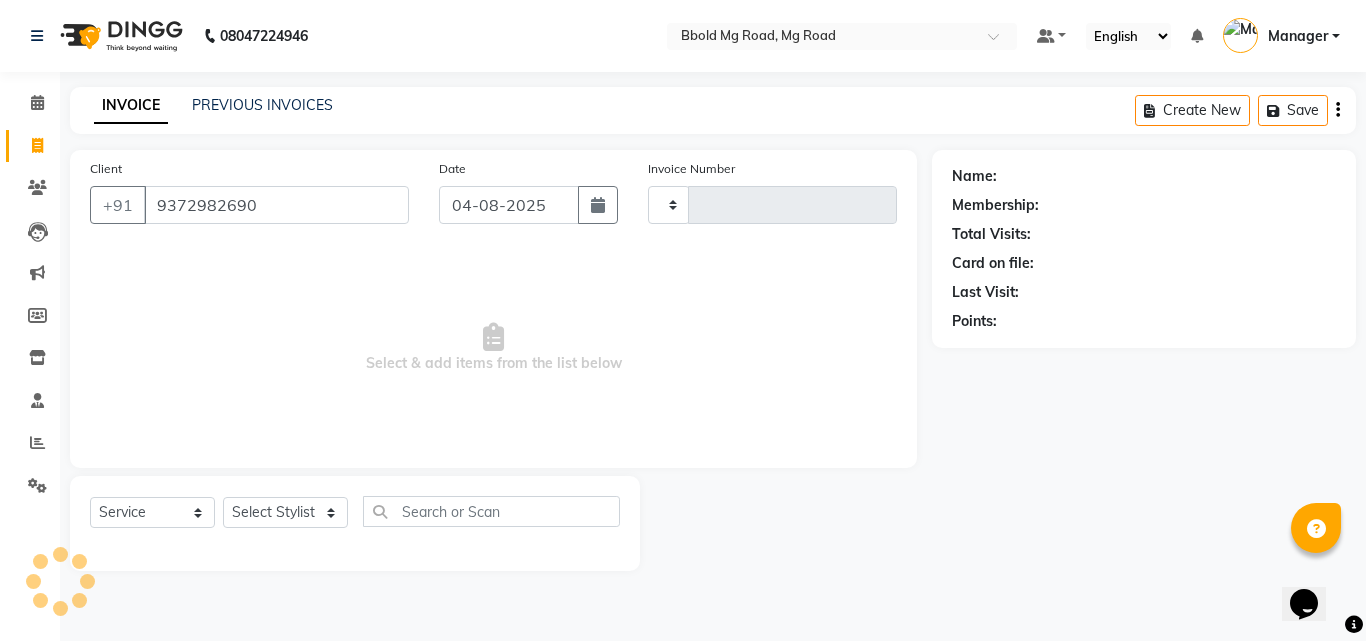 type on "9372982690" 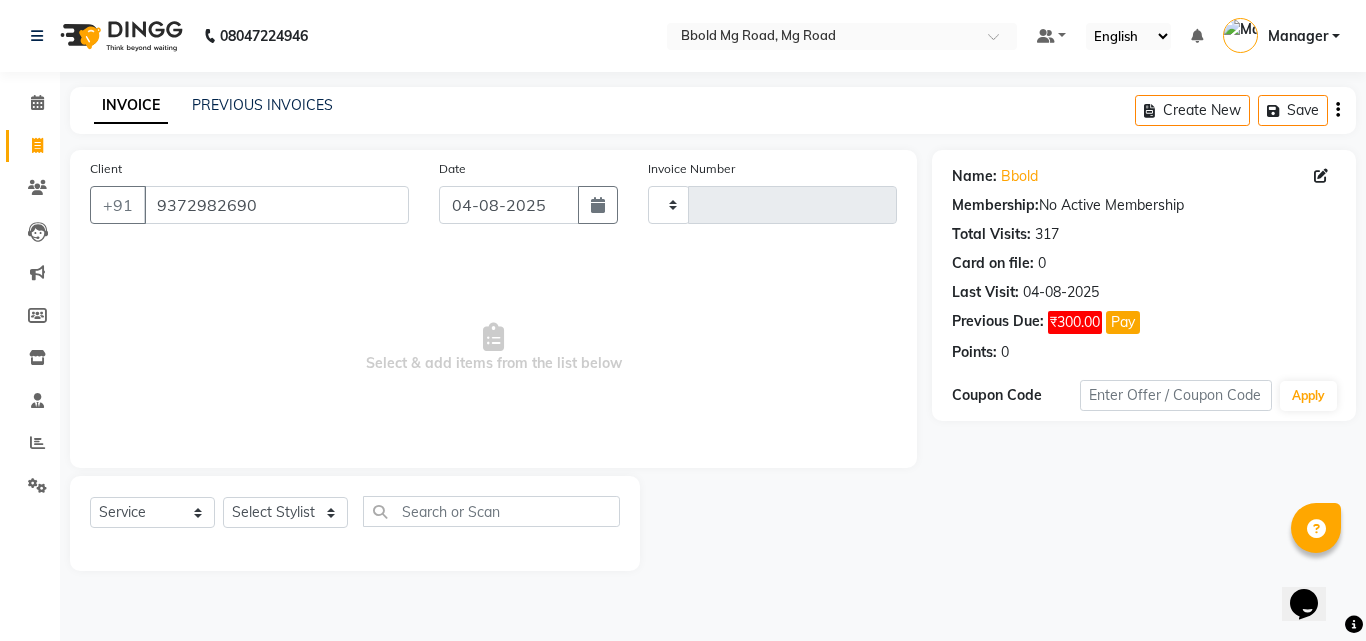 click on "Select Service Product Membership Package Voucher Prepaid Gift Card Select Stylist [FIRST] [LAST] [FIRST] [FIRST] [FIRST] [FIRST] [FIRST] [FIRST] Manager [FIRST] [FIRST] [FIRST] [FIRST] [FIRST] [FIRST] [FIRST] [FIRST]" 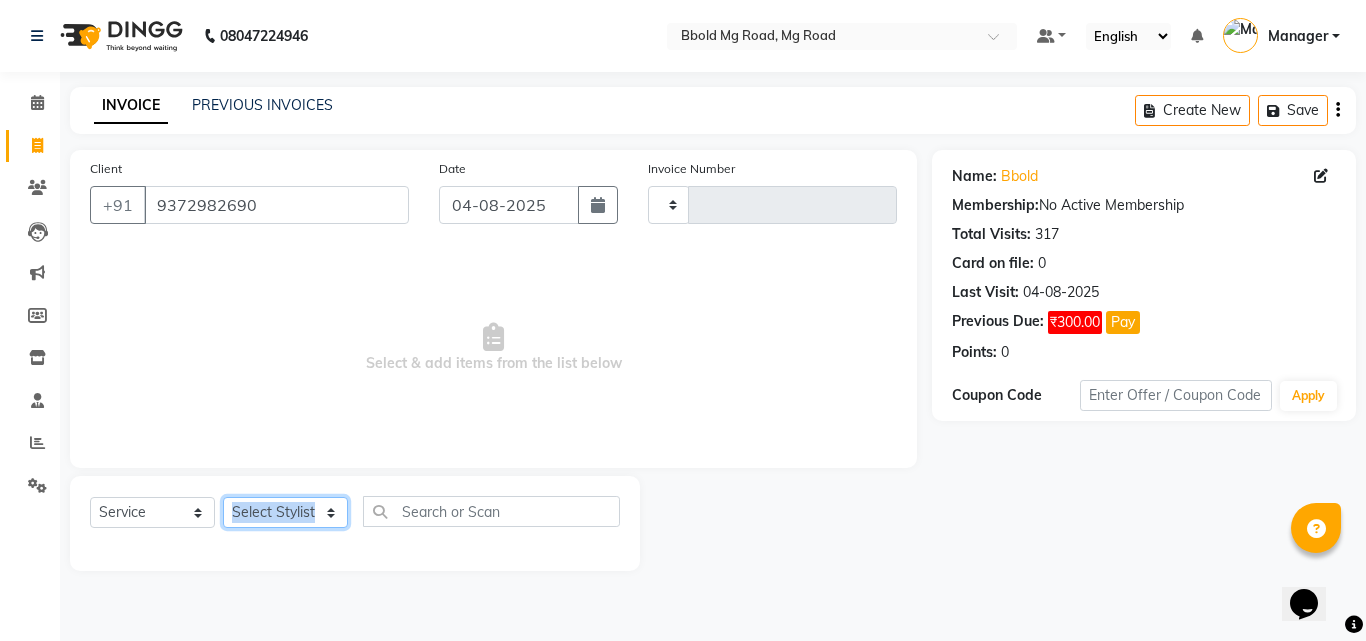 click on "Select Stylist [FIRST] [LAST] [FIRST] [FIRST] [FIRST] [FIRST] [FIRST] [FIRST] Manager [FIRST] [FIRST] [FIRST] [FIRST] [FIRST] [FIRST] [FIRST] [FIRST]" 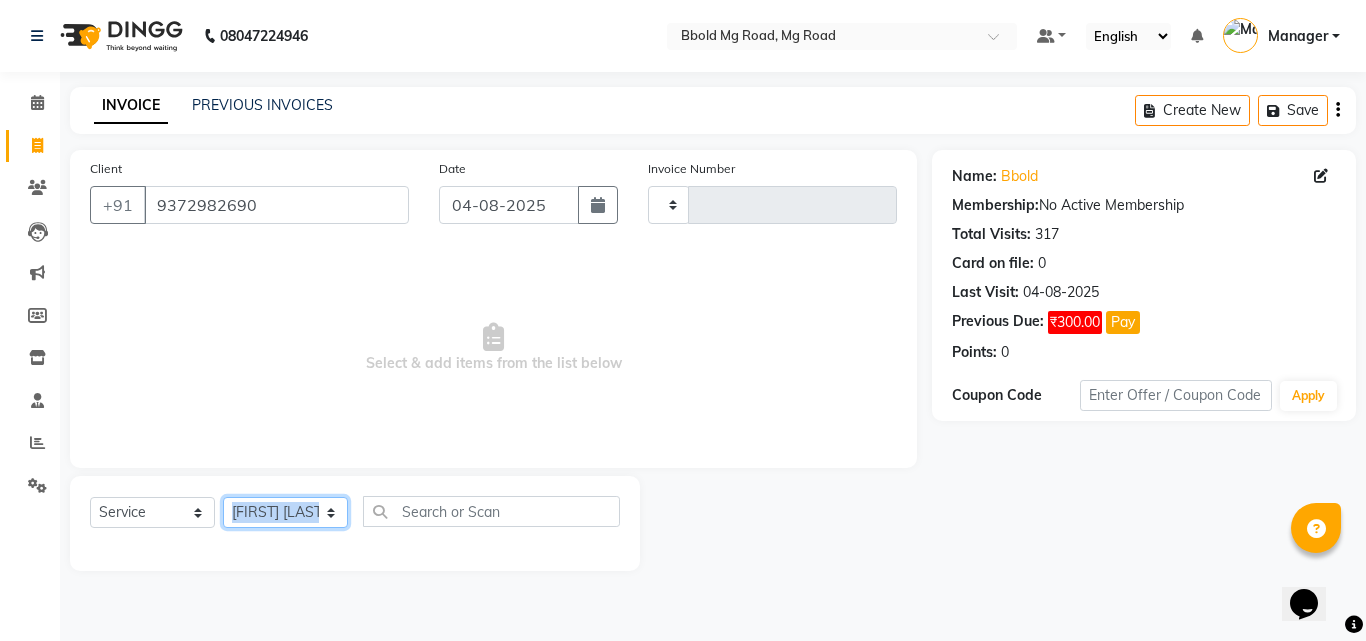 click on "Select Stylist [FIRST] [LAST] [FIRST] [FIRST] [FIRST] [FIRST] [FIRST] [FIRST] Manager [FIRST] [FIRST] [FIRST] [FIRST] [FIRST] [FIRST] [FIRST] [FIRST]" 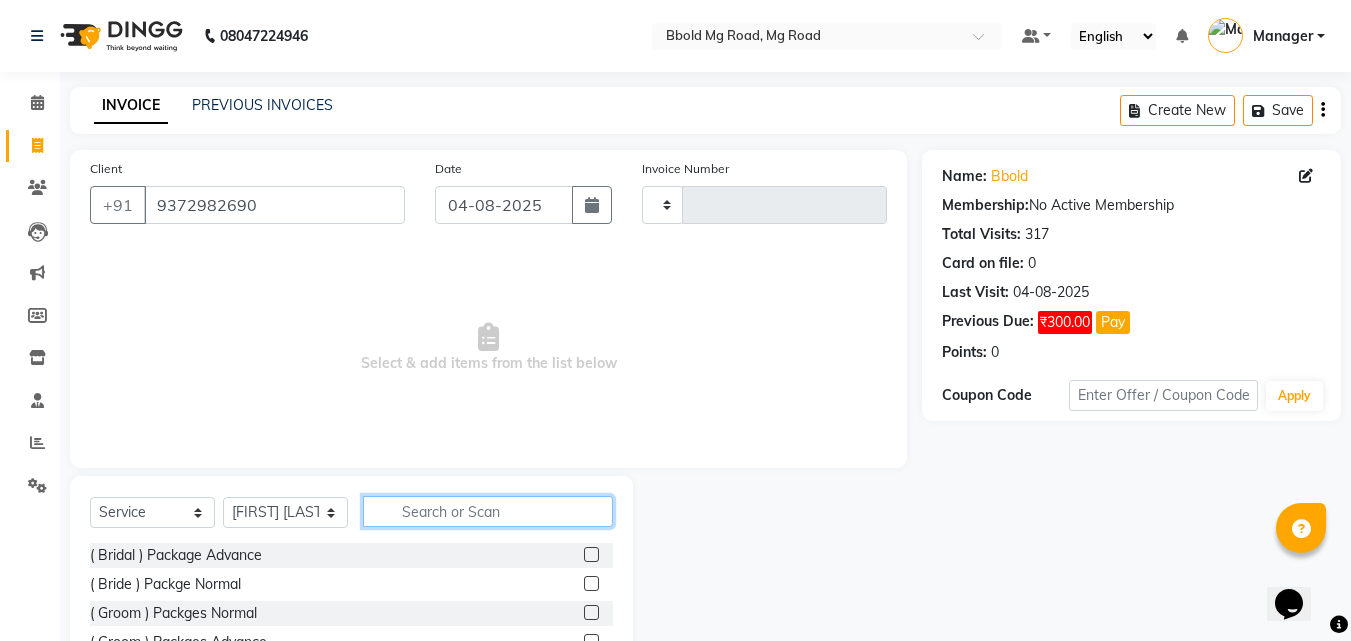 click 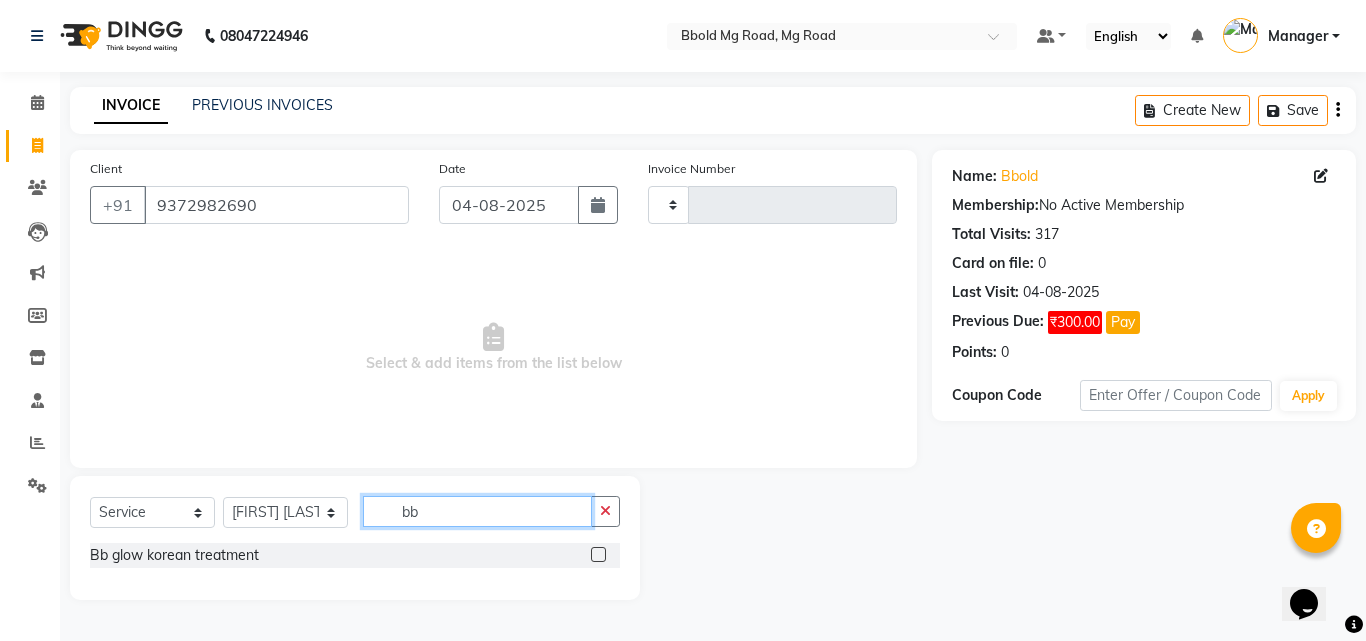 type on "b" 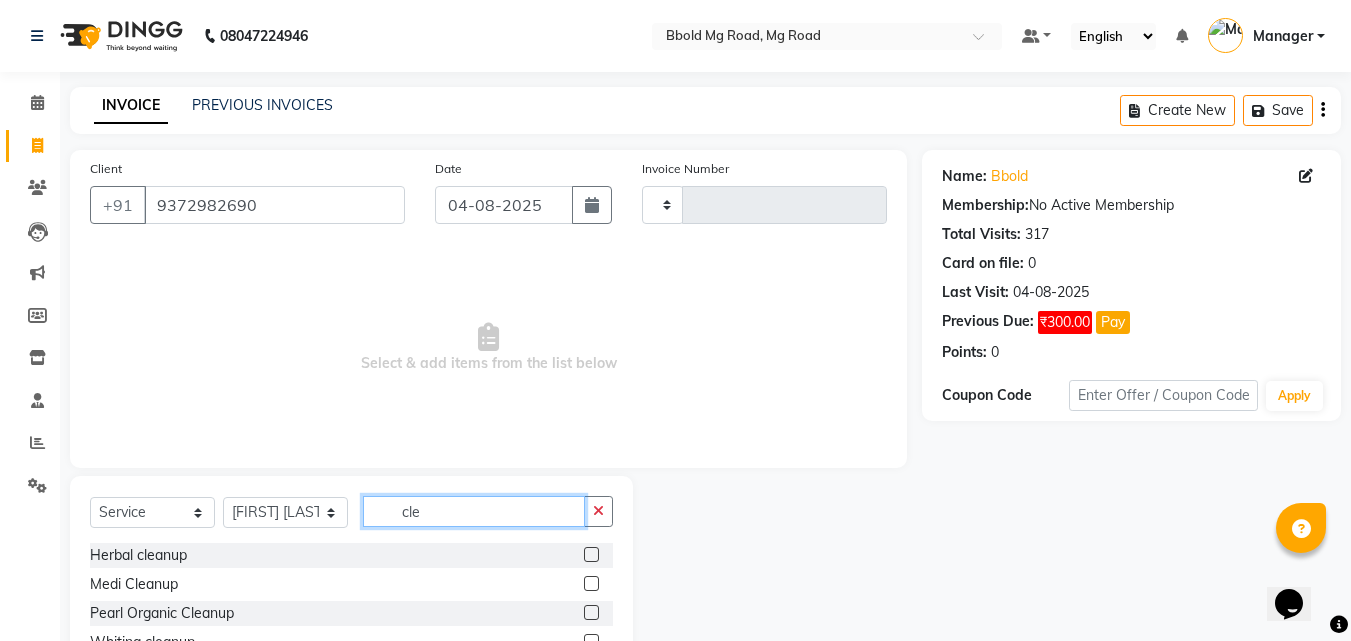 scroll, scrollTop: 160, scrollLeft: 0, axis: vertical 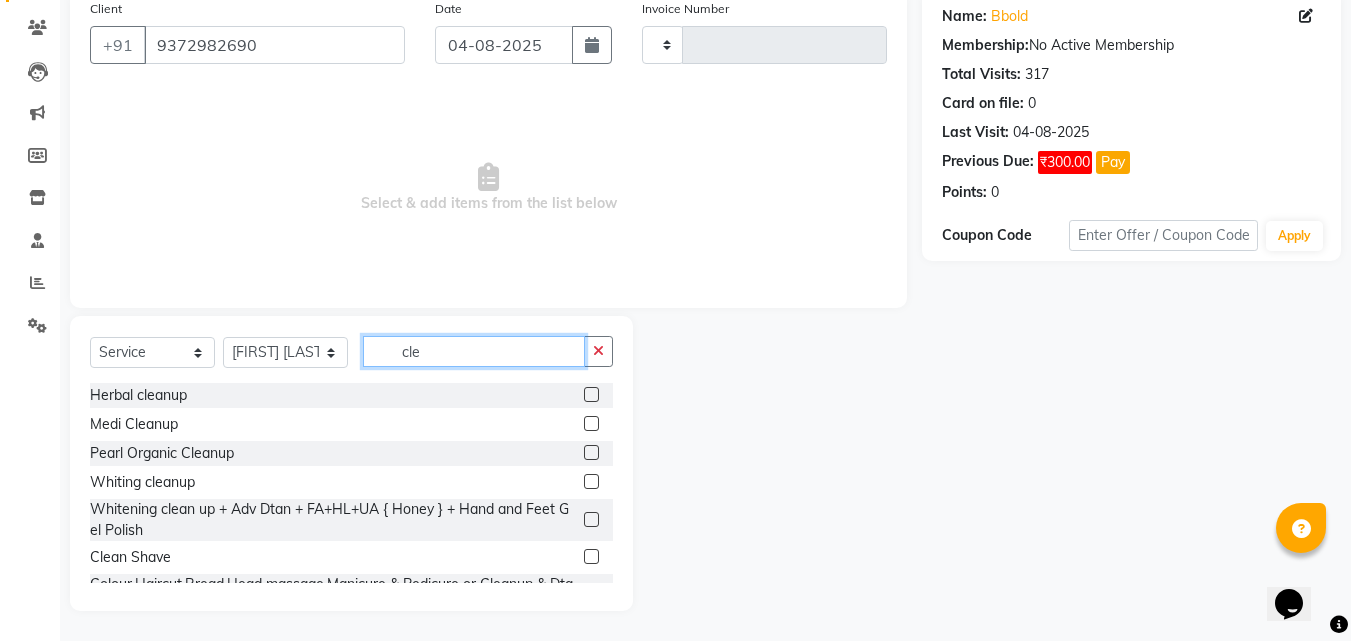 type on "cle" 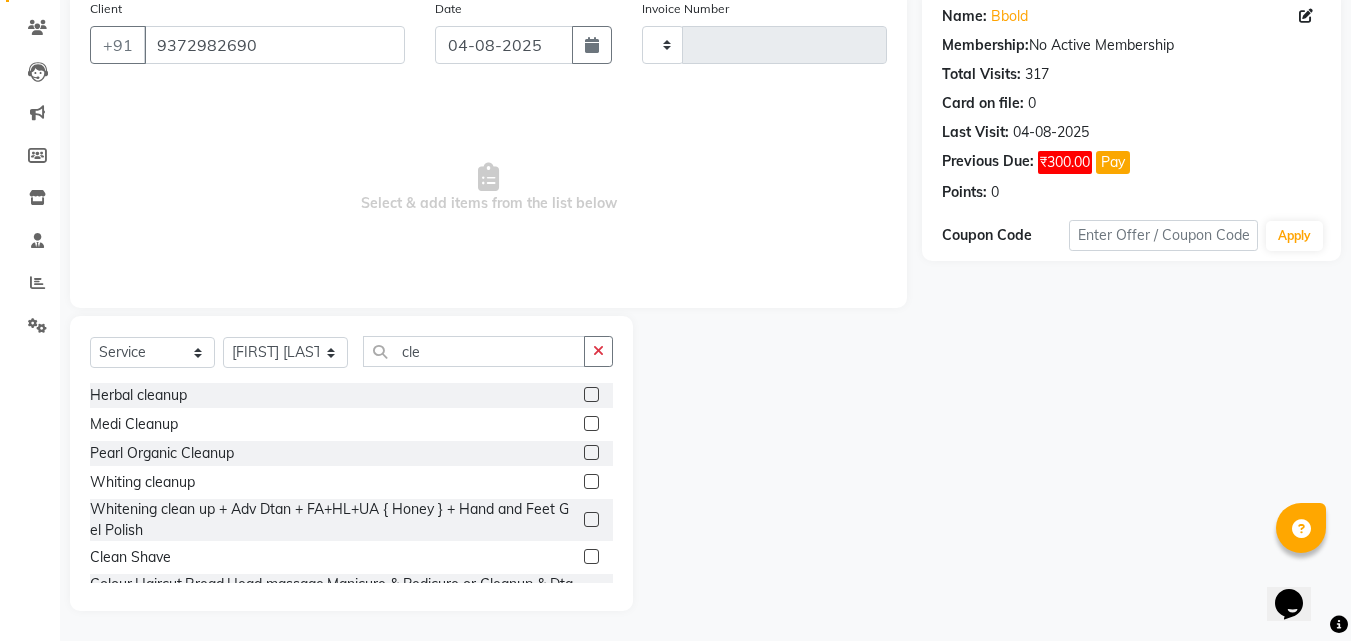 click 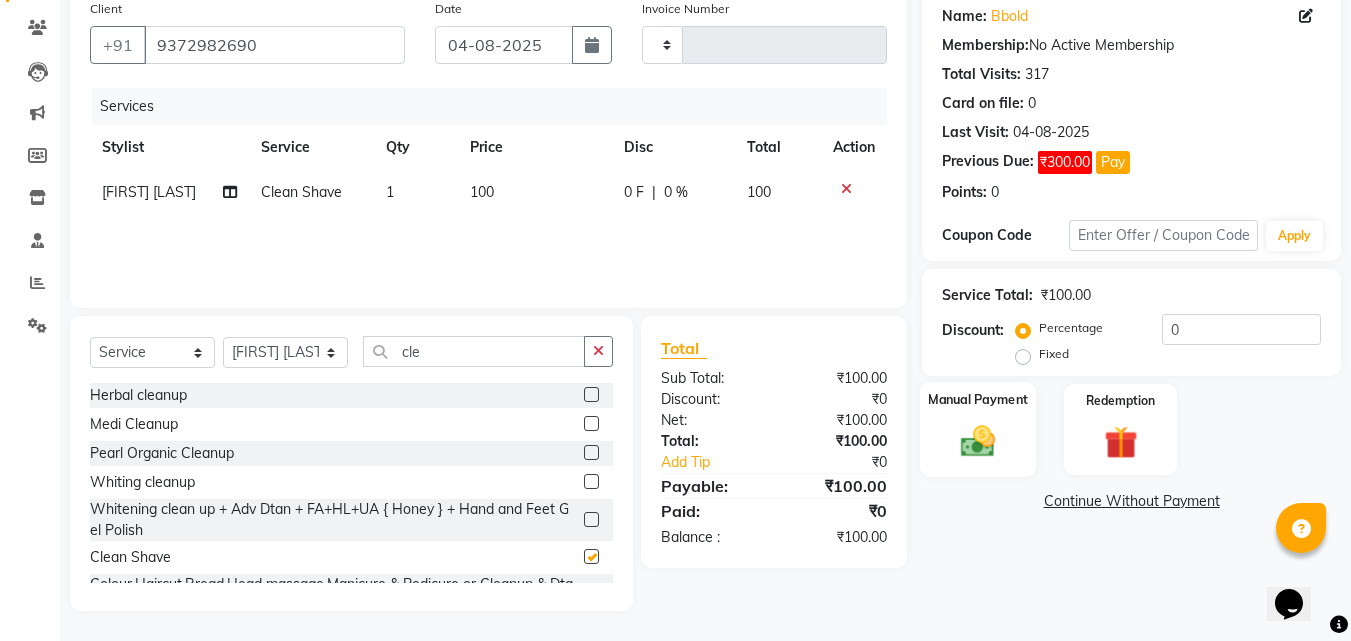 checkbox on "false" 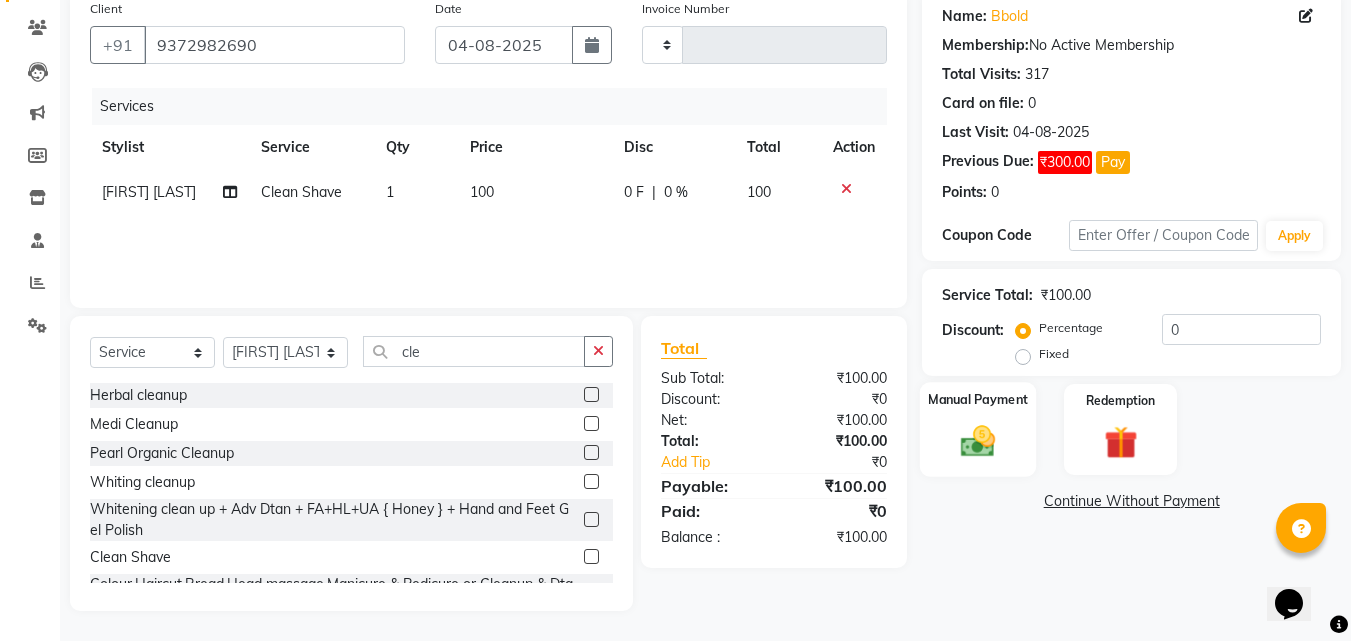 click on "Manual Payment" 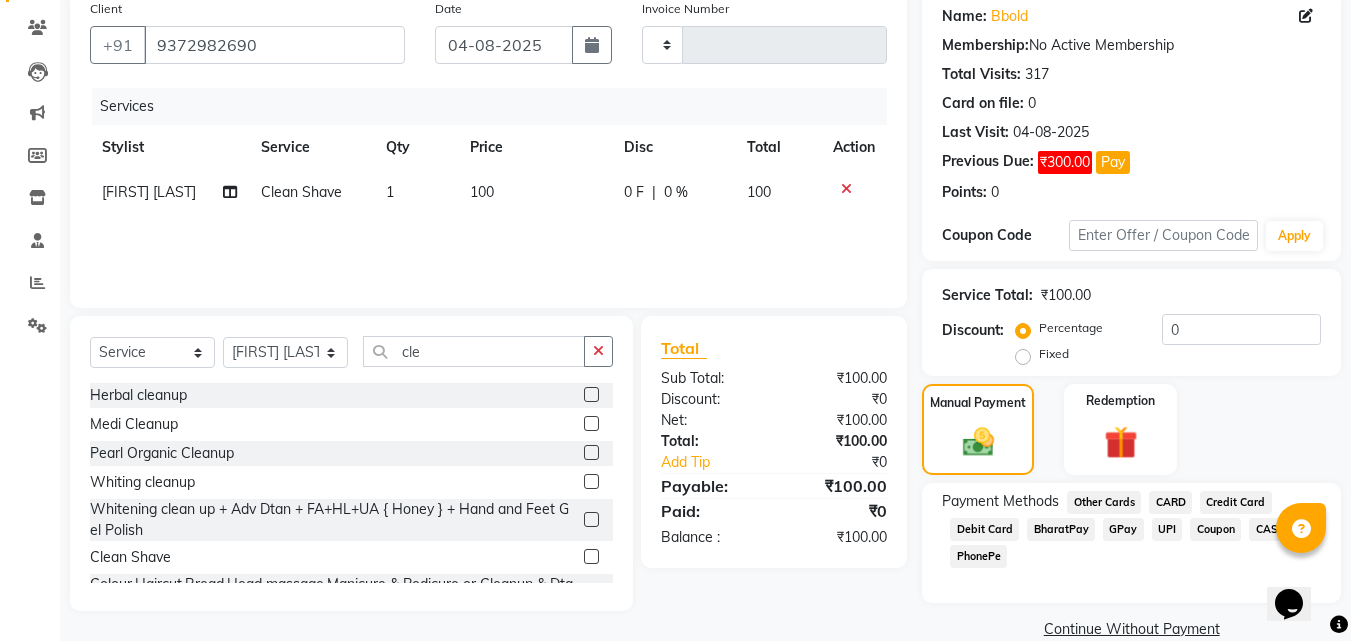 scroll, scrollTop: 193, scrollLeft: 0, axis: vertical 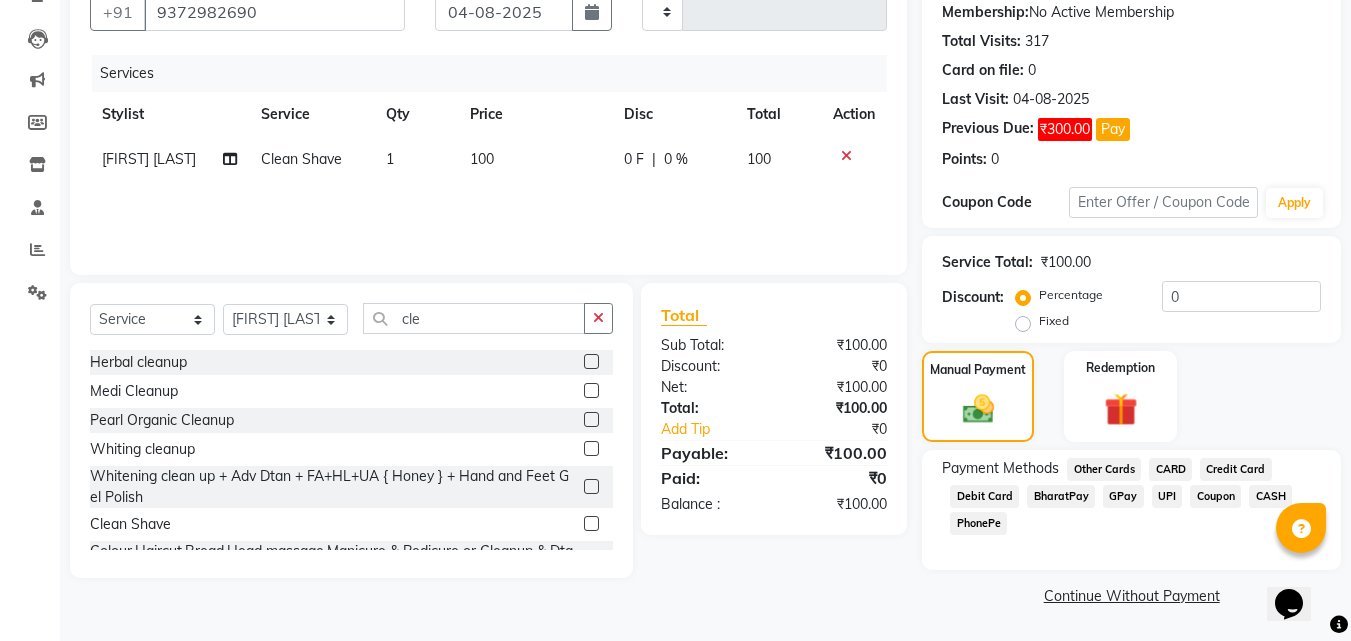click on "GPay" 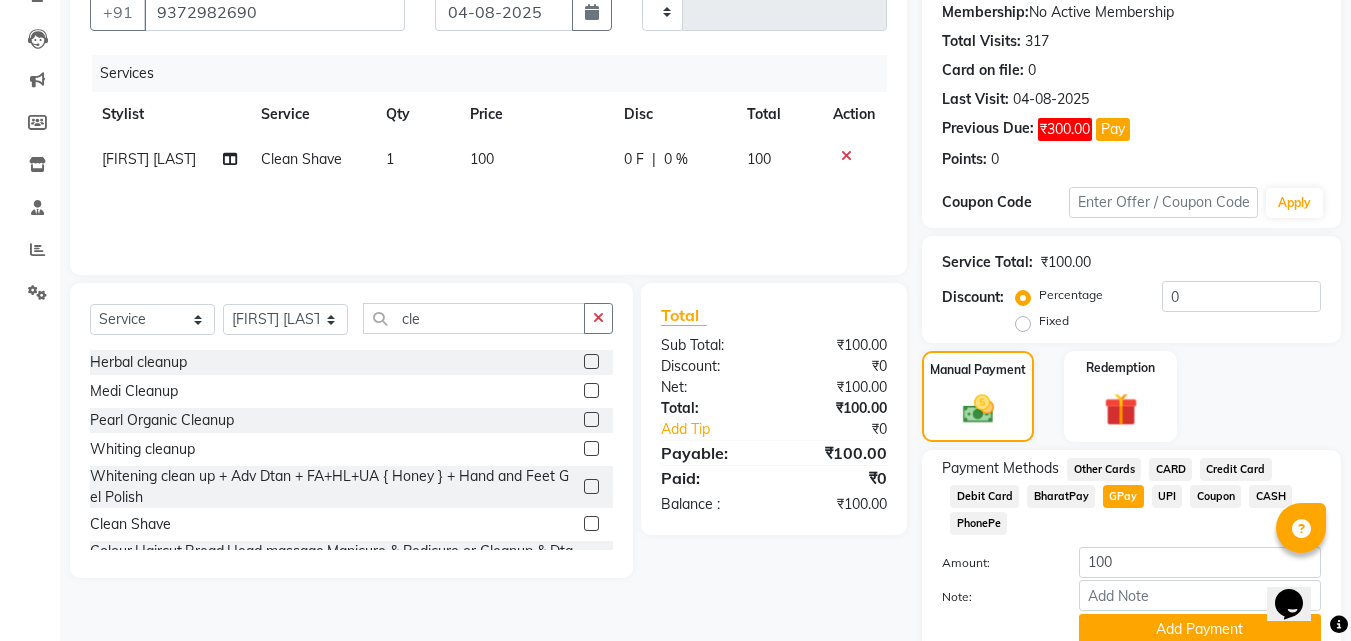 scroll, scrollTop: 276, scrollLeft: 0, axis: vertical 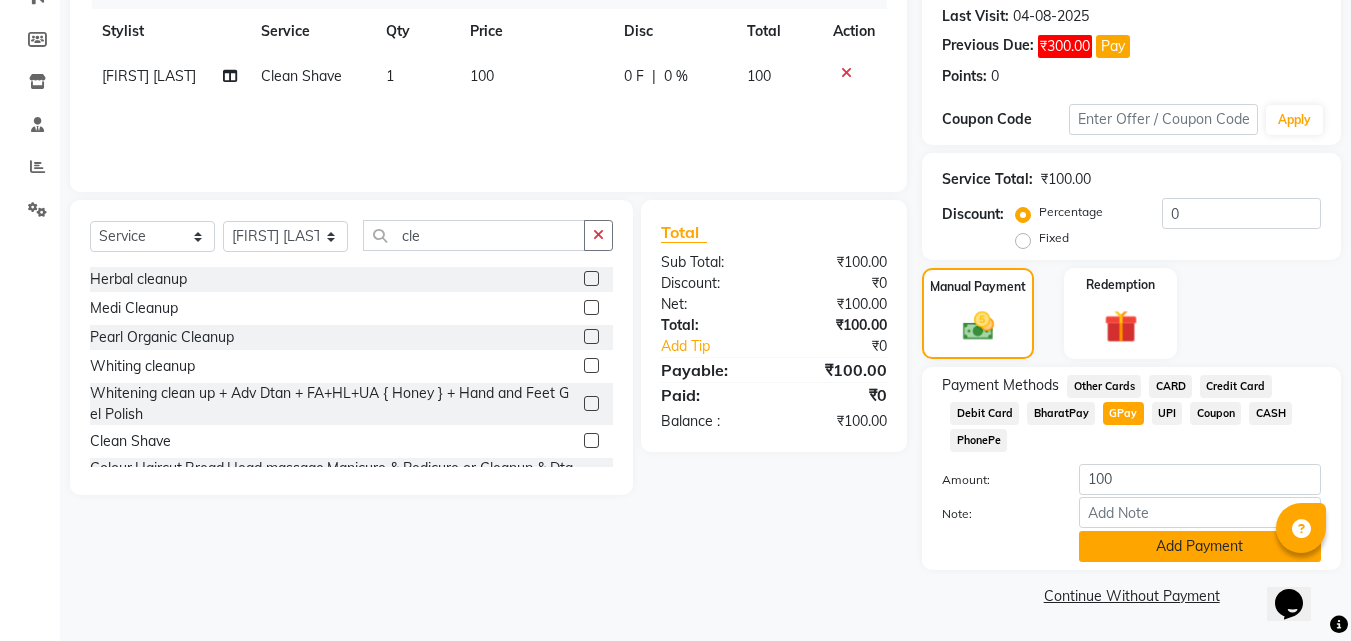 click on "Add Payment" 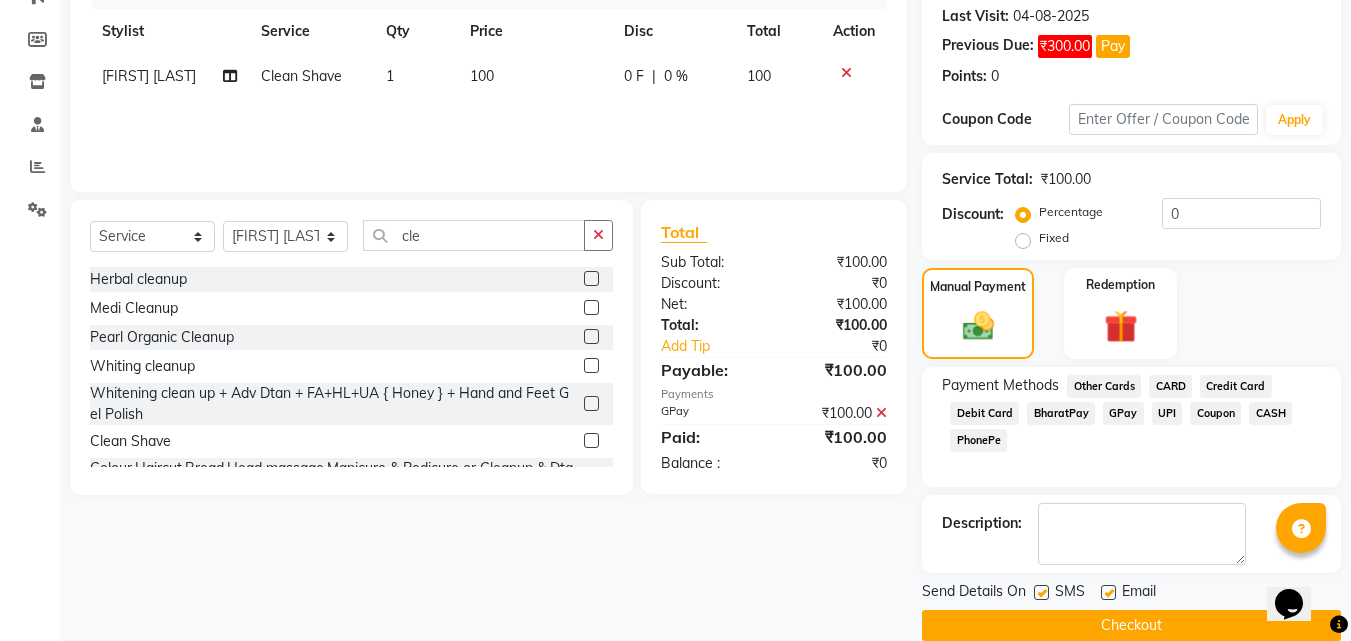 scroll, scrollTop: 306, scrollLeft: 0, axis: vertical 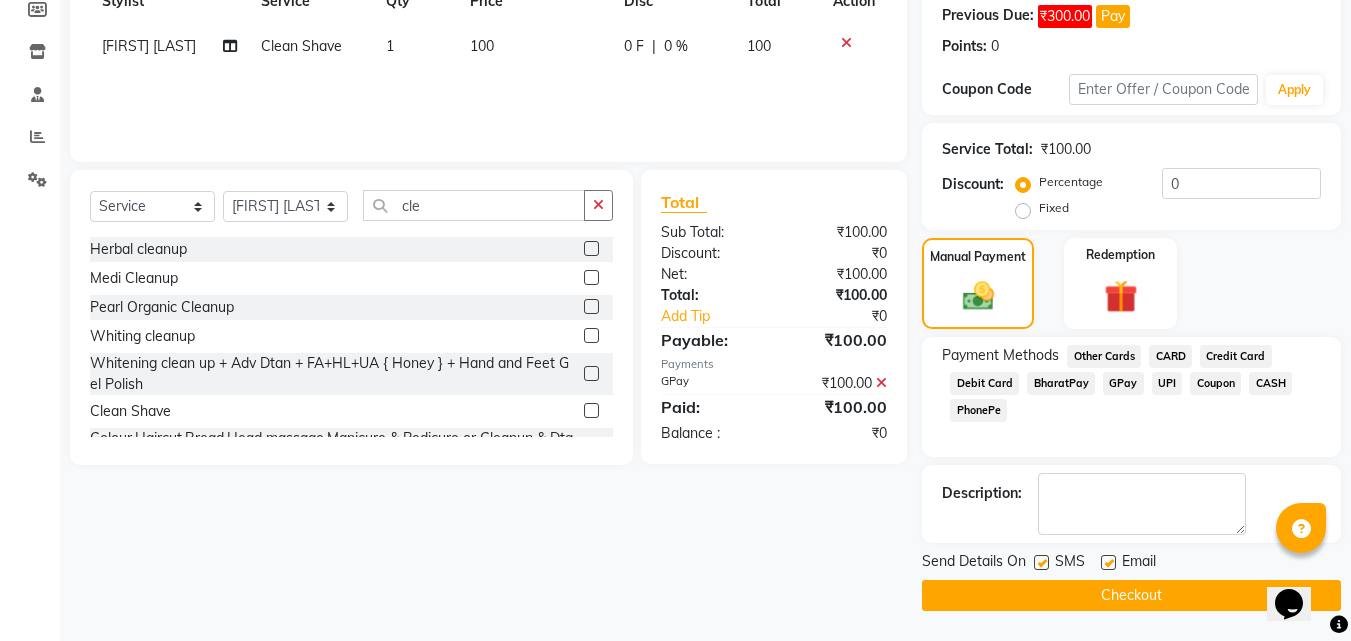 click on "Checkout" 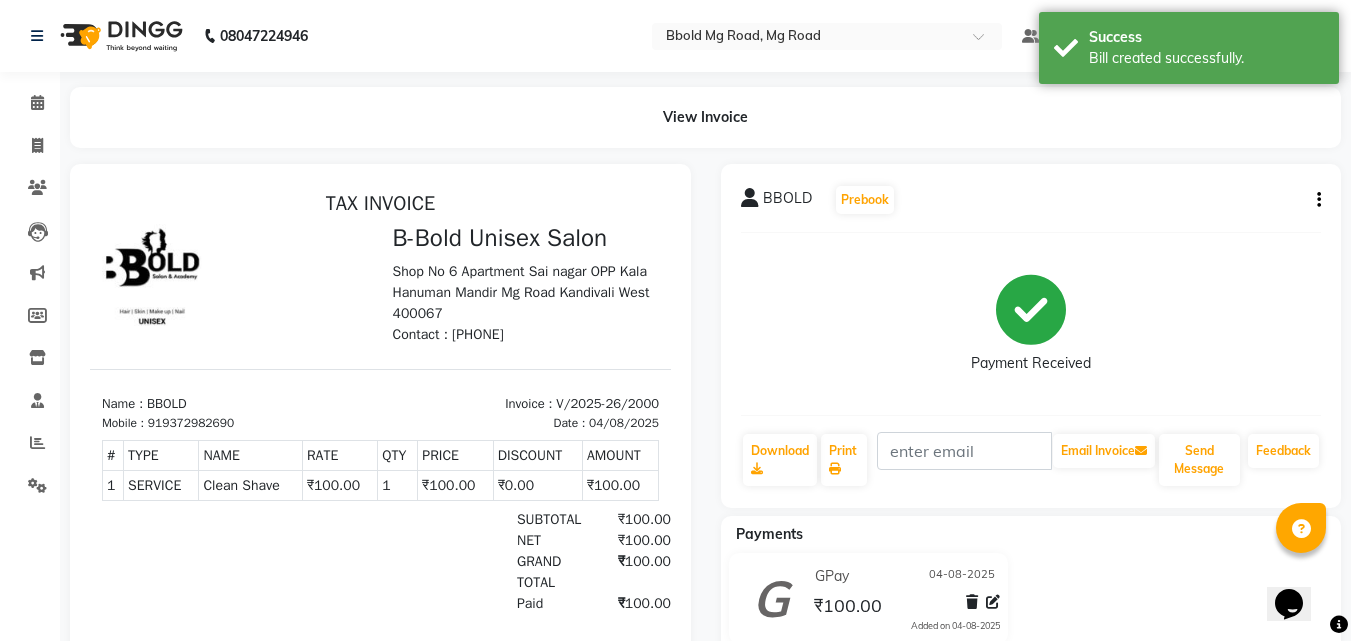 scroll, scrollTop: 0, scrollLeft: 0, axis: both 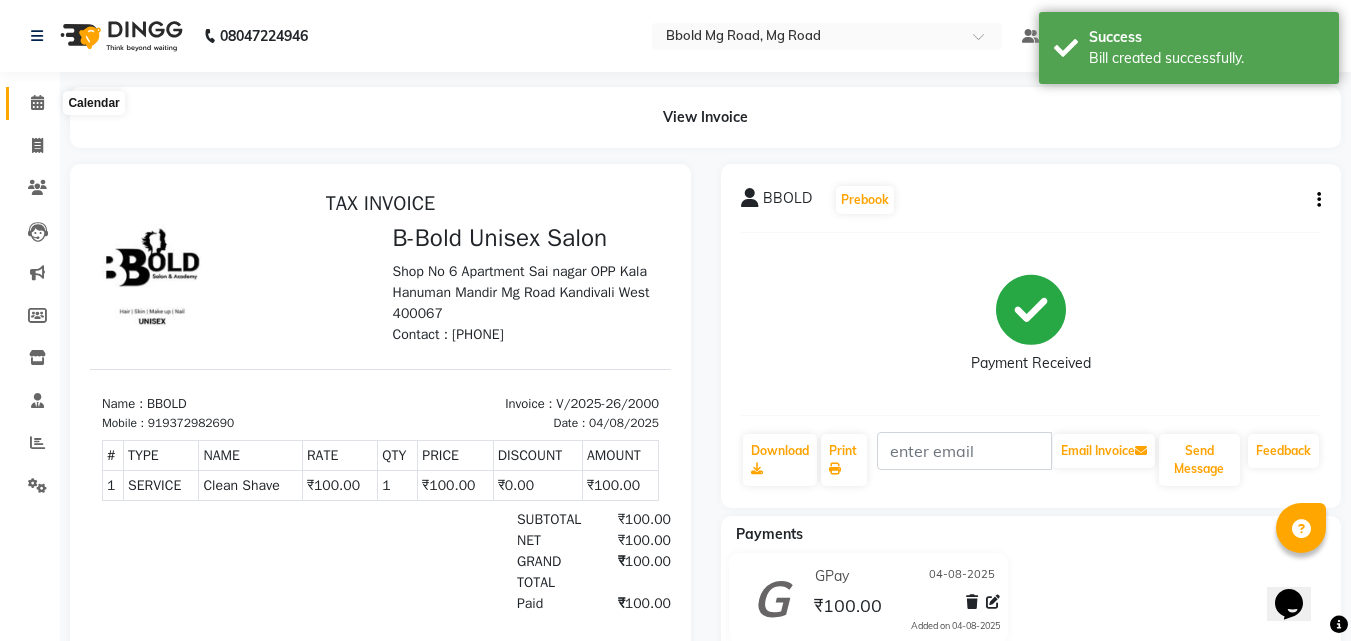 click 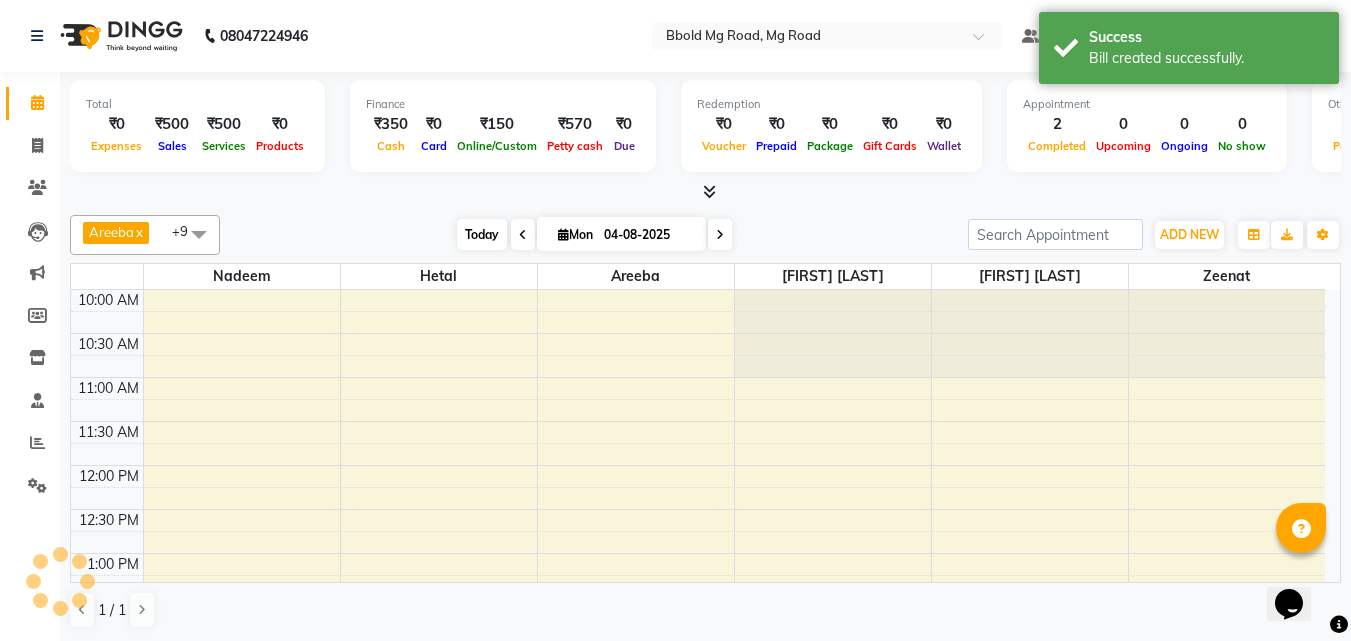 click on "Today" at bounding box center [482, 234] 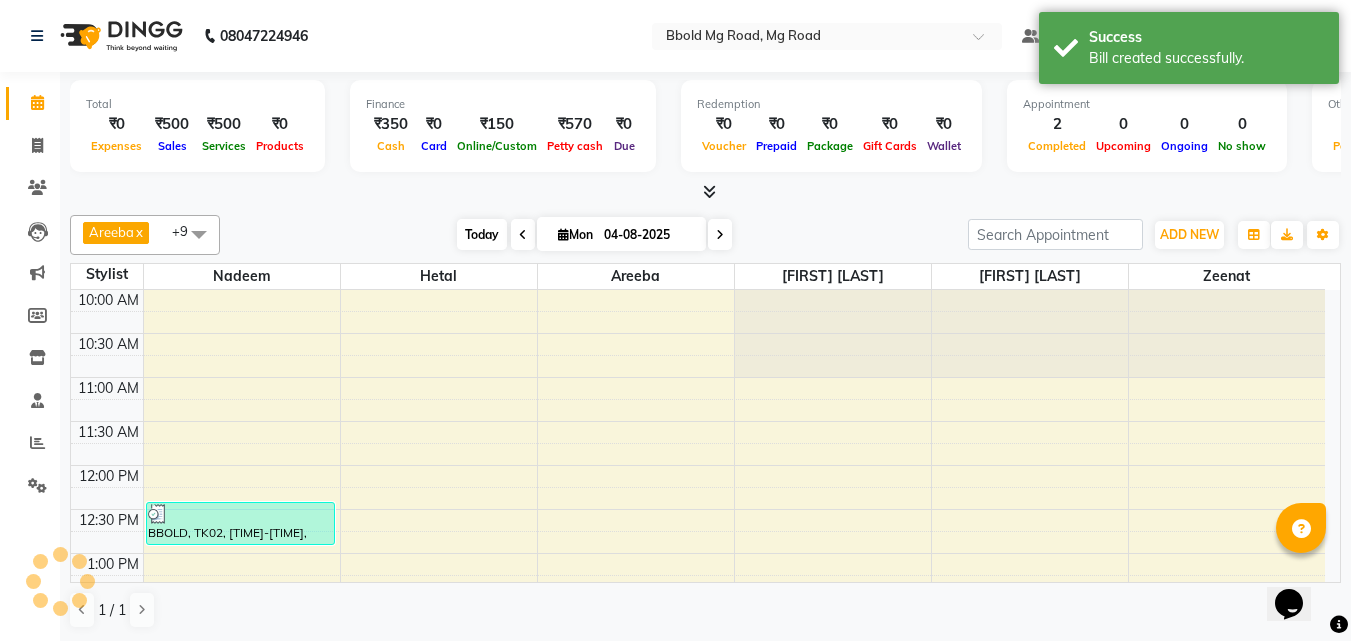 scroll, scrollTop: 353, scrollLeft: 0, axis: vertical 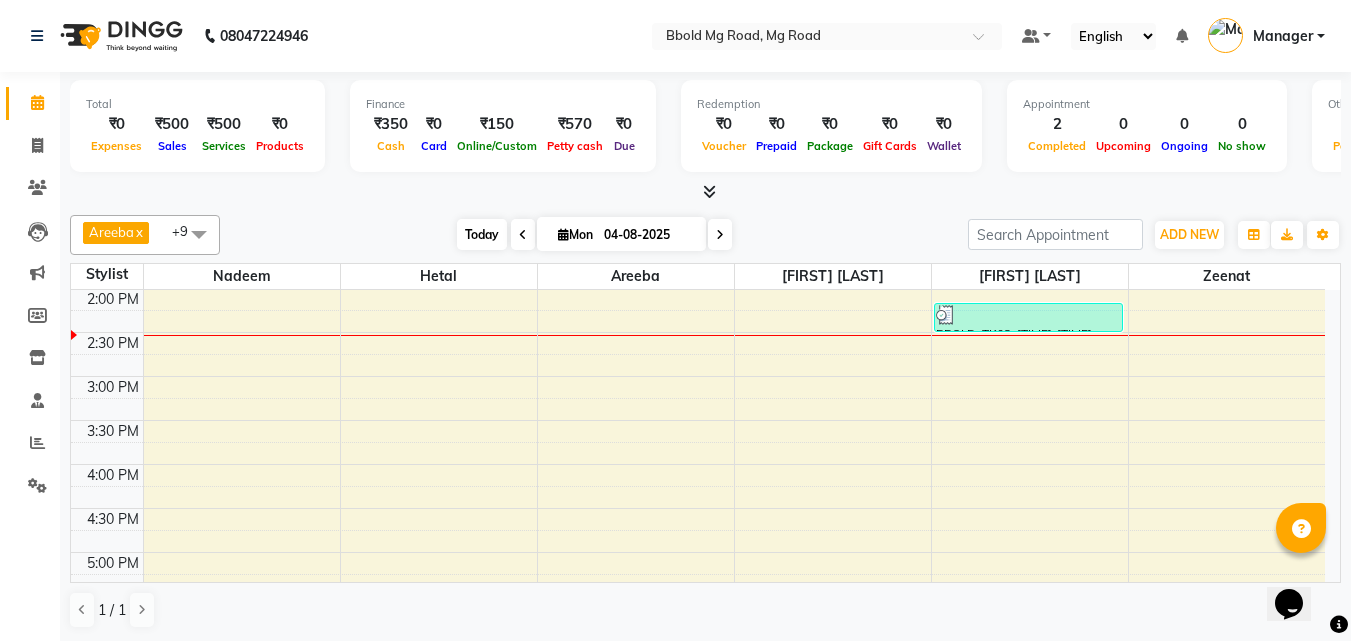 click on "Today" at bounding box center [482, 234] 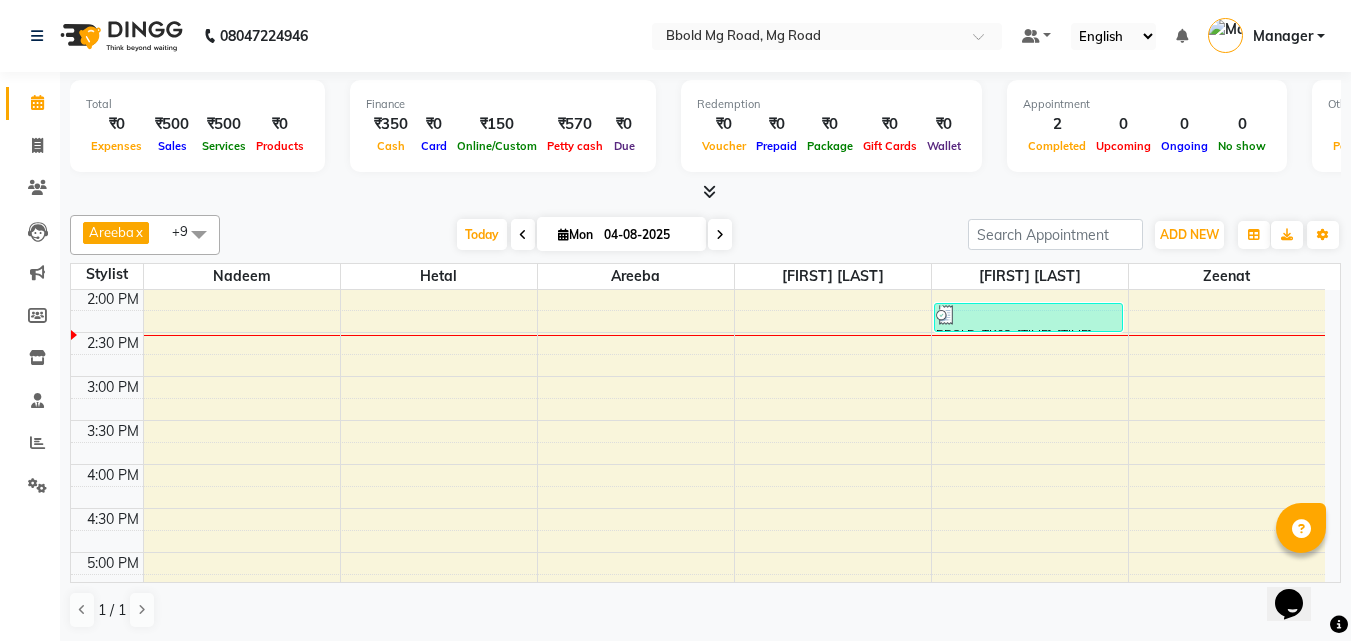 click at bounding box center (720, 234) 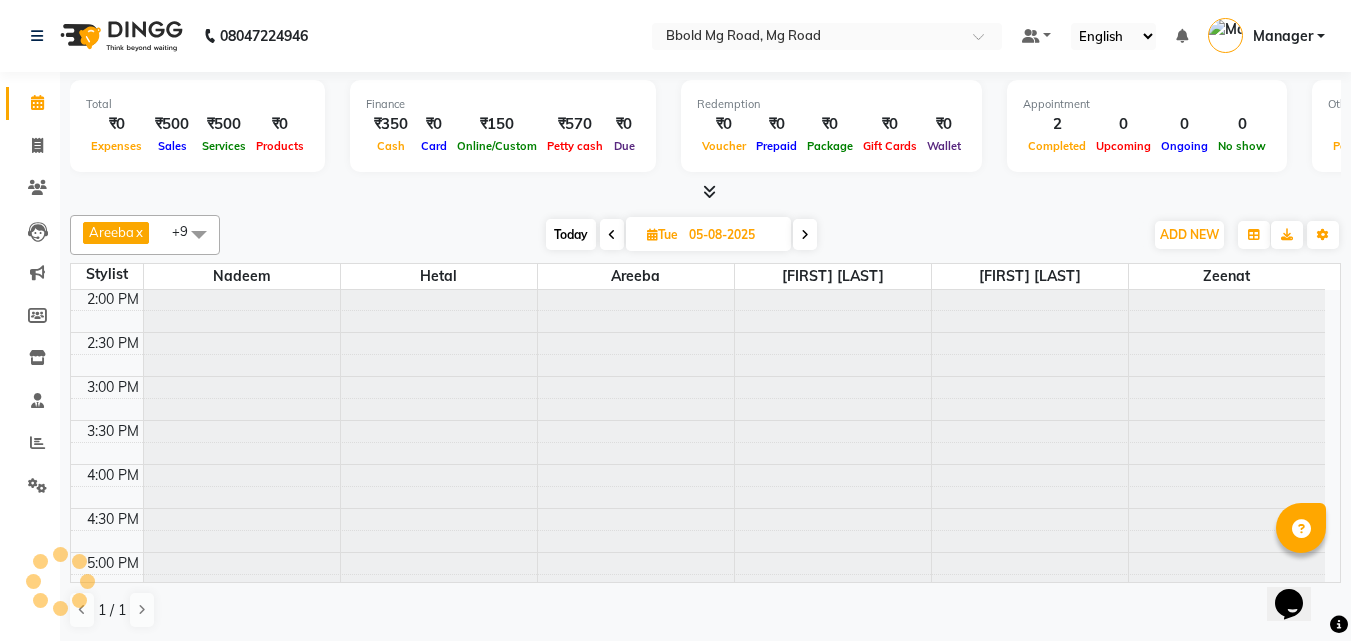 scroll, scrollTop: 353, scrollLeft: 0, axis: vertical 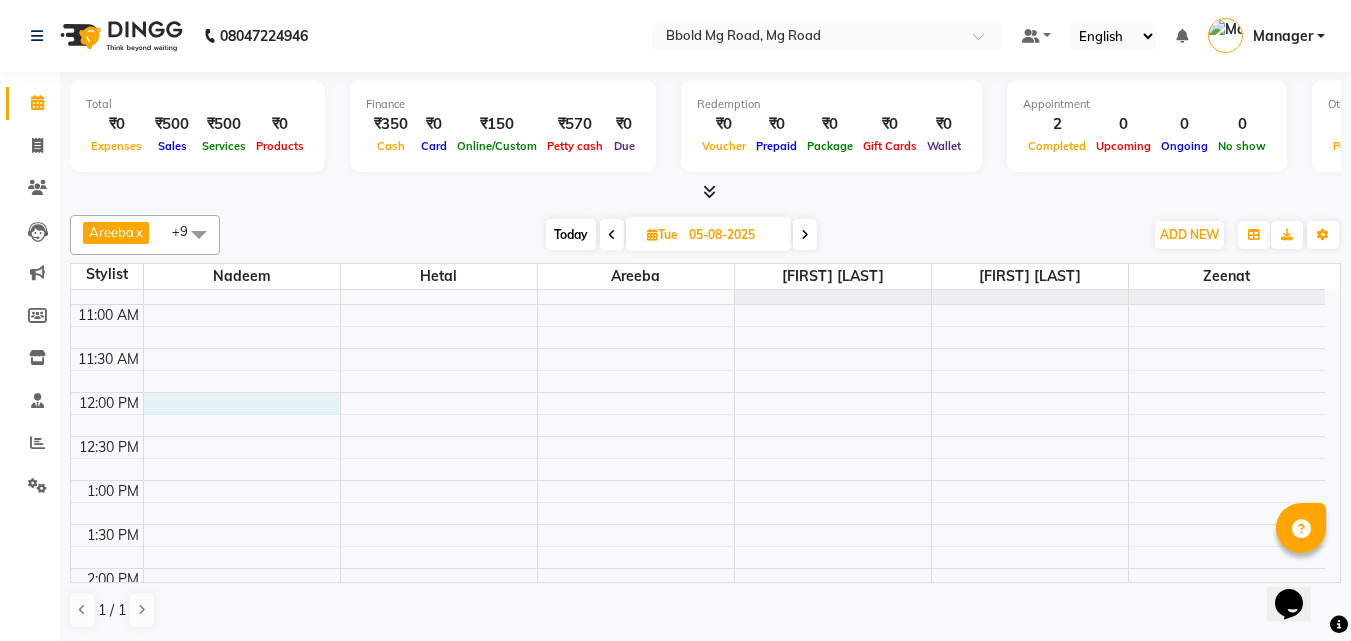 click on "10:00 AM 10:30 AM 11:00 AM 11:30 AM 12:00 PM 12:30 PM 1:00 PM 1:30 PM 2:00 PM 2:30 PM 3:00 PM 3:30 PM 4:00 PM 4:30 PM 5:00 PM 5:30 PM 6:00 PM 6:30 PM 7:00 PM 7:30 PM 8:00 PM 8:30 PM 9:00 PM 9:30 PM 10:00 PM 10:30 PM" at bounding box center [698, 788] 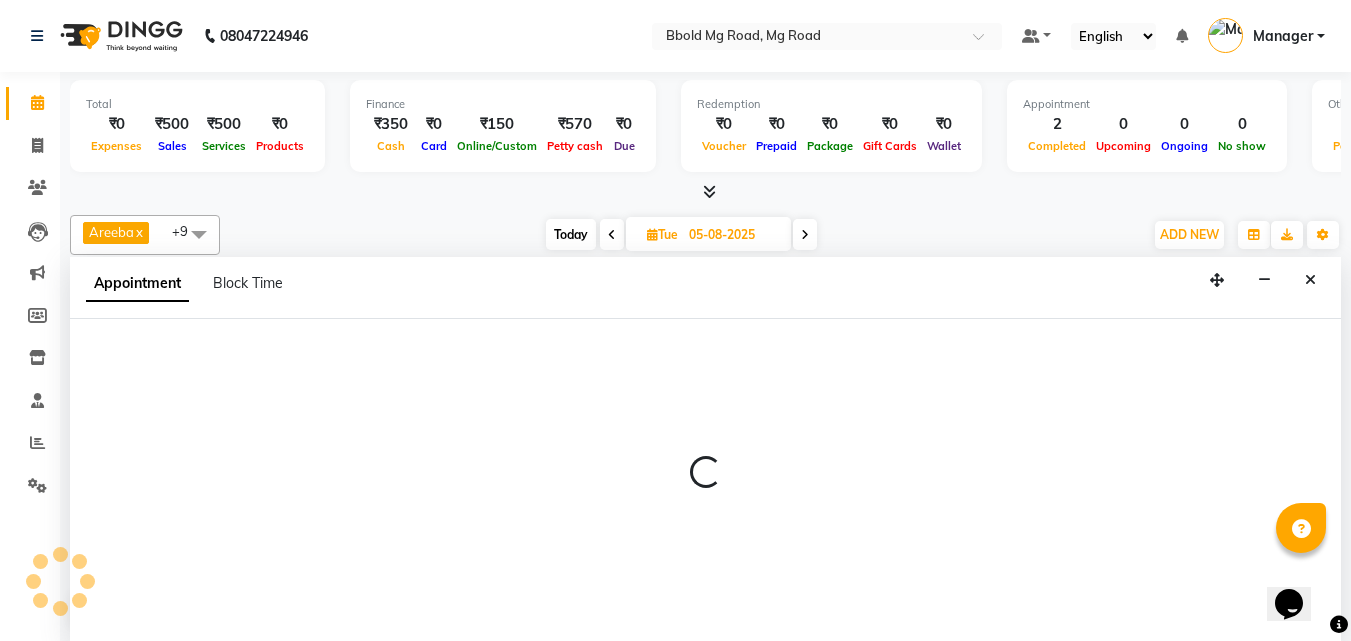 select on "63645" 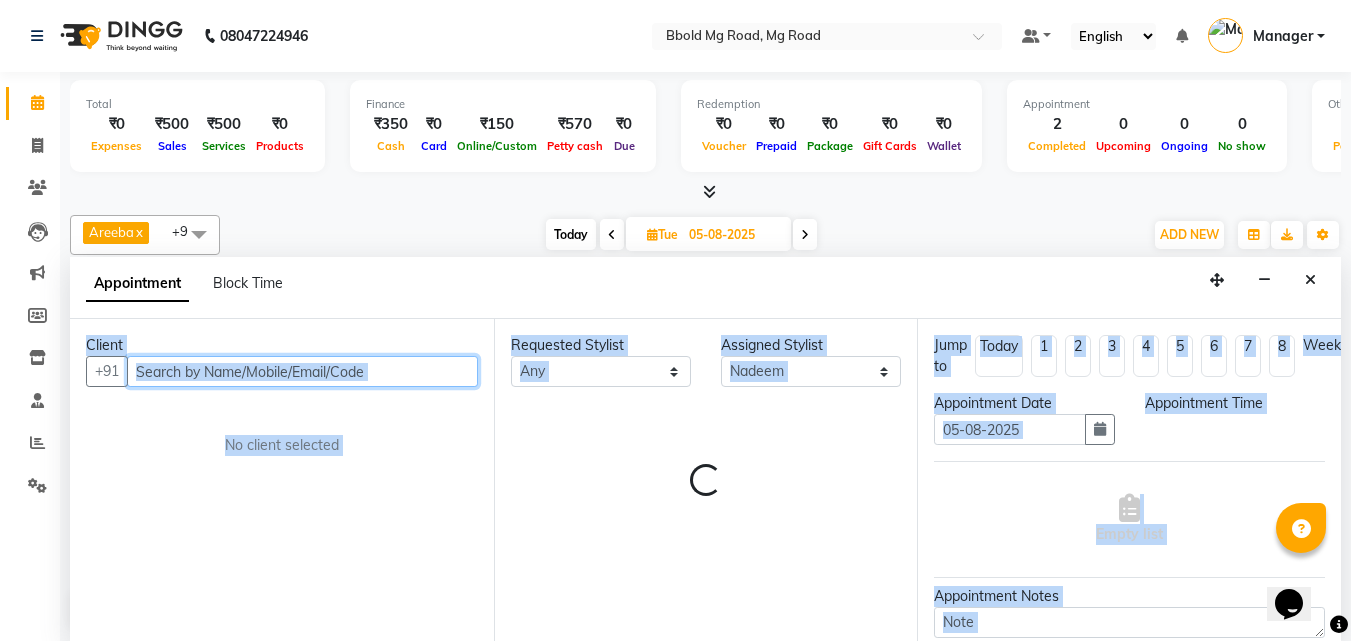 select on "720" 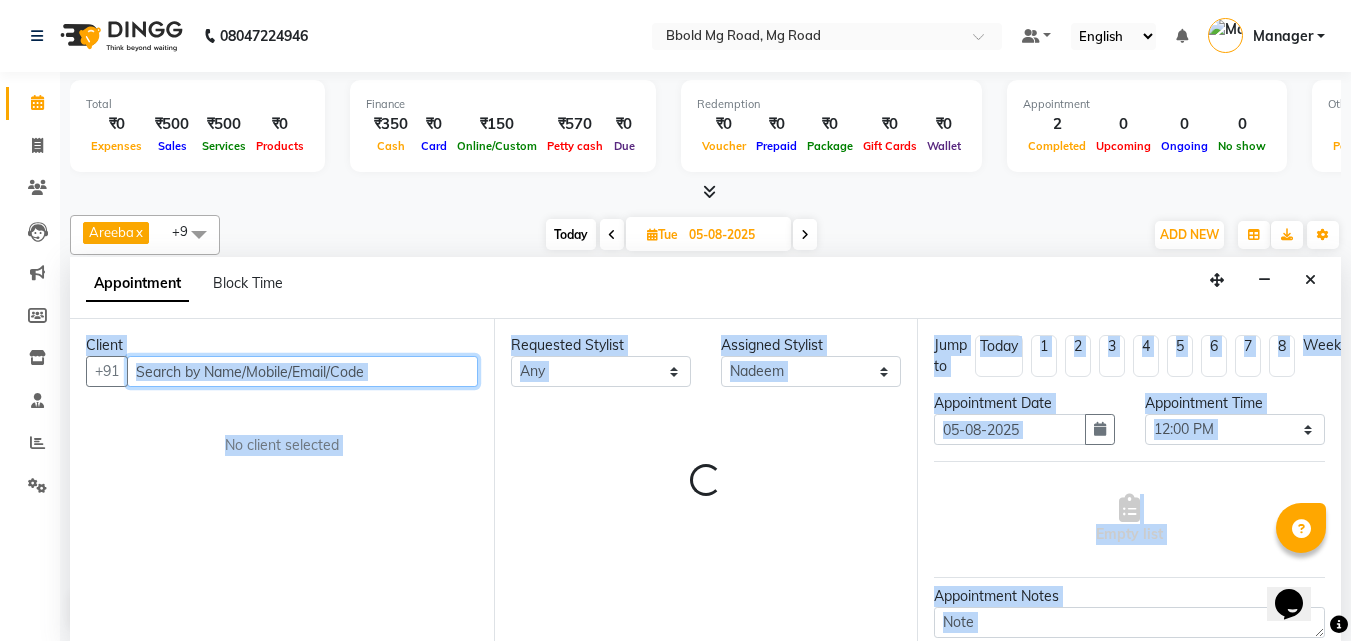 scroll, scrollTop: 1, scrollLeft: 0, axis: vertical 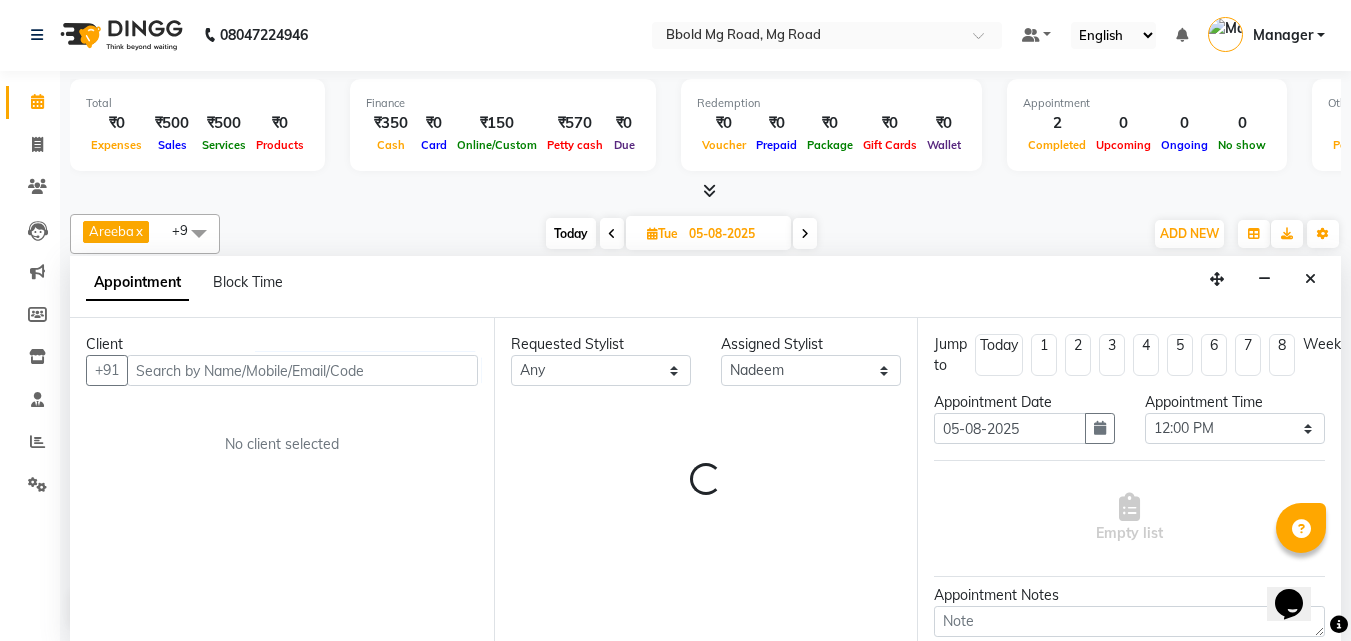 click on "Client +91  No client selected" at bounding box center (282, 479) 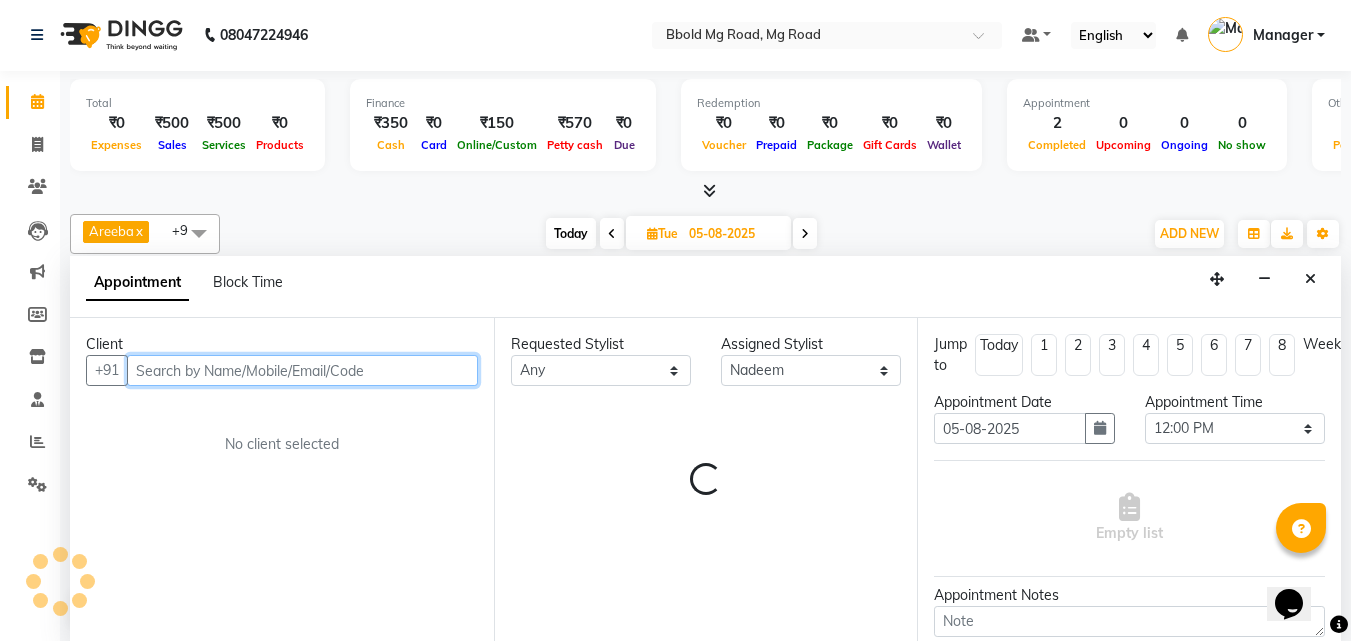 click at bounding box center [302, 370] 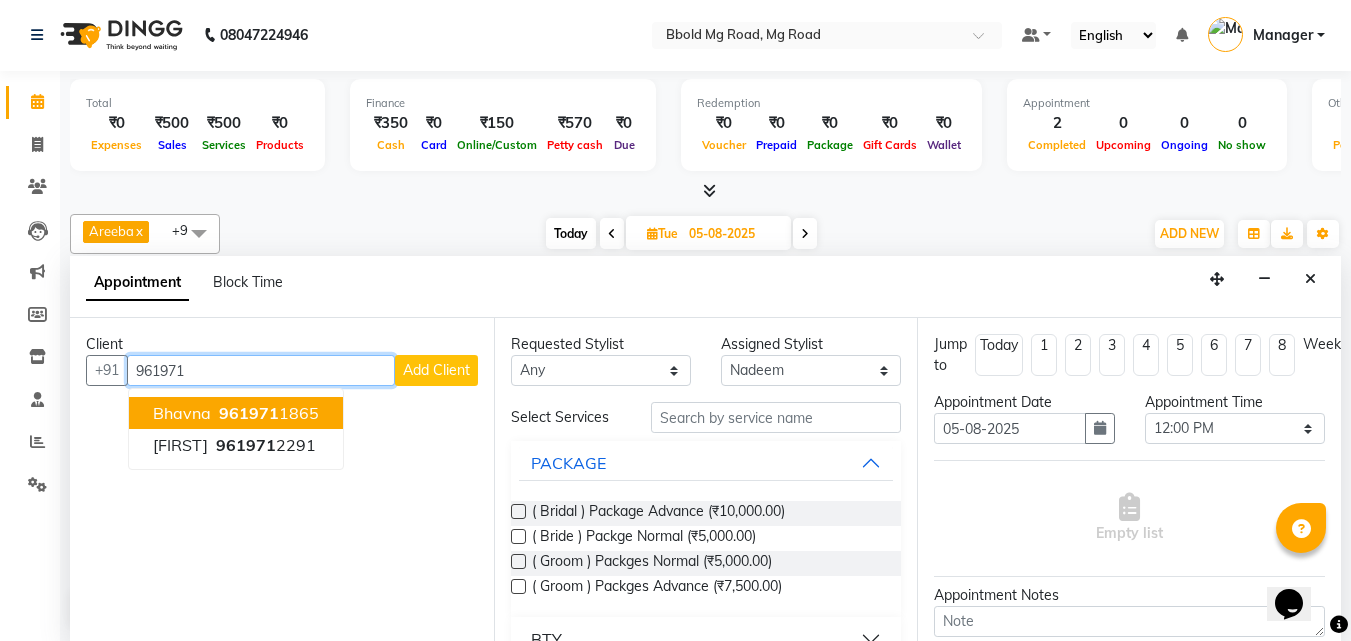 click on "961971" at bounding box center (249, 413) 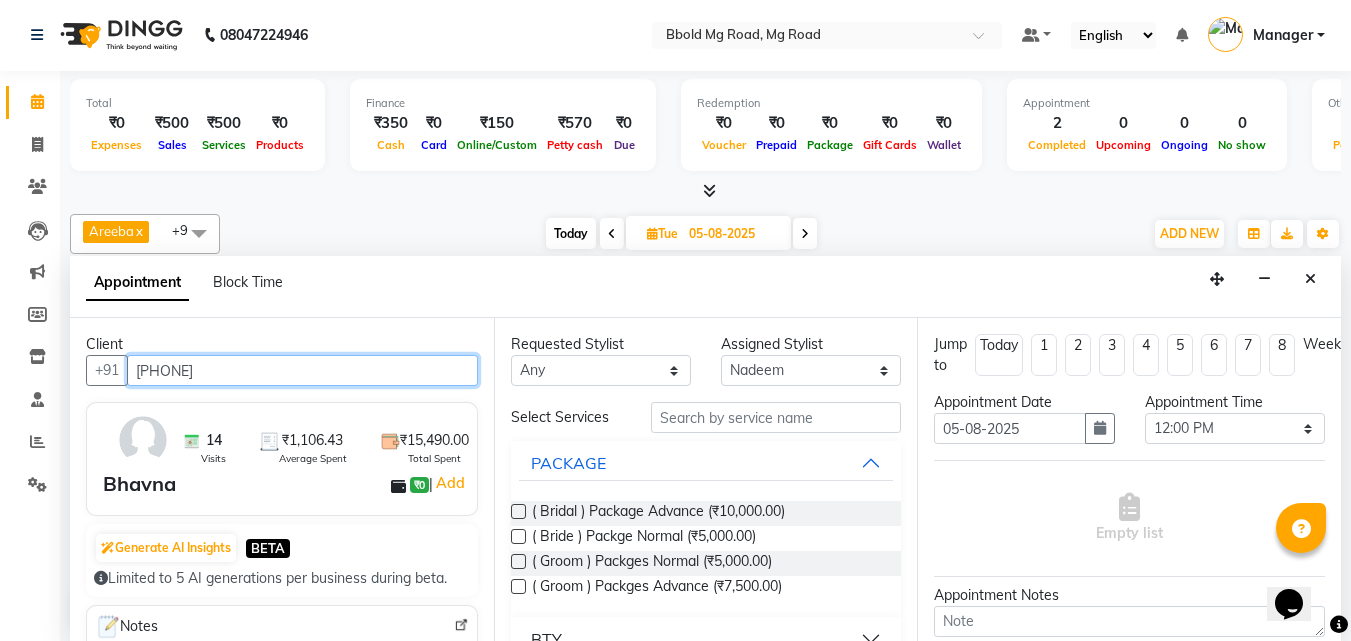 type on "[PHONE]" 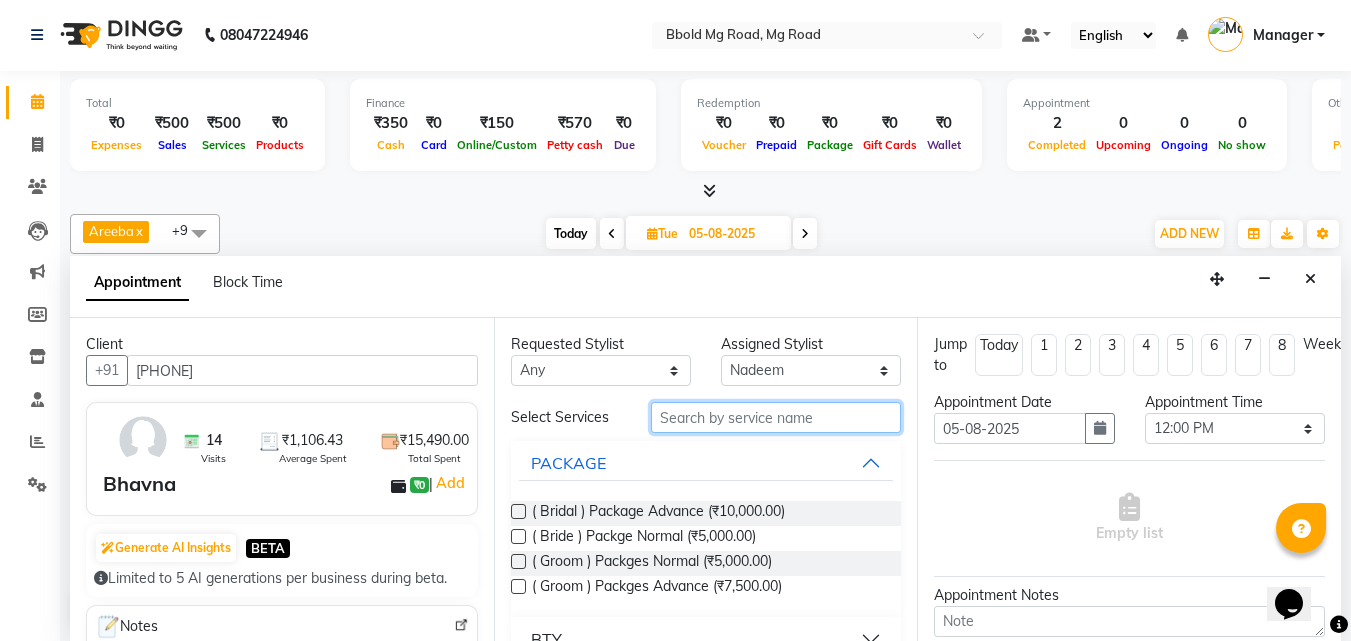 click at bounding box center [776, 417] 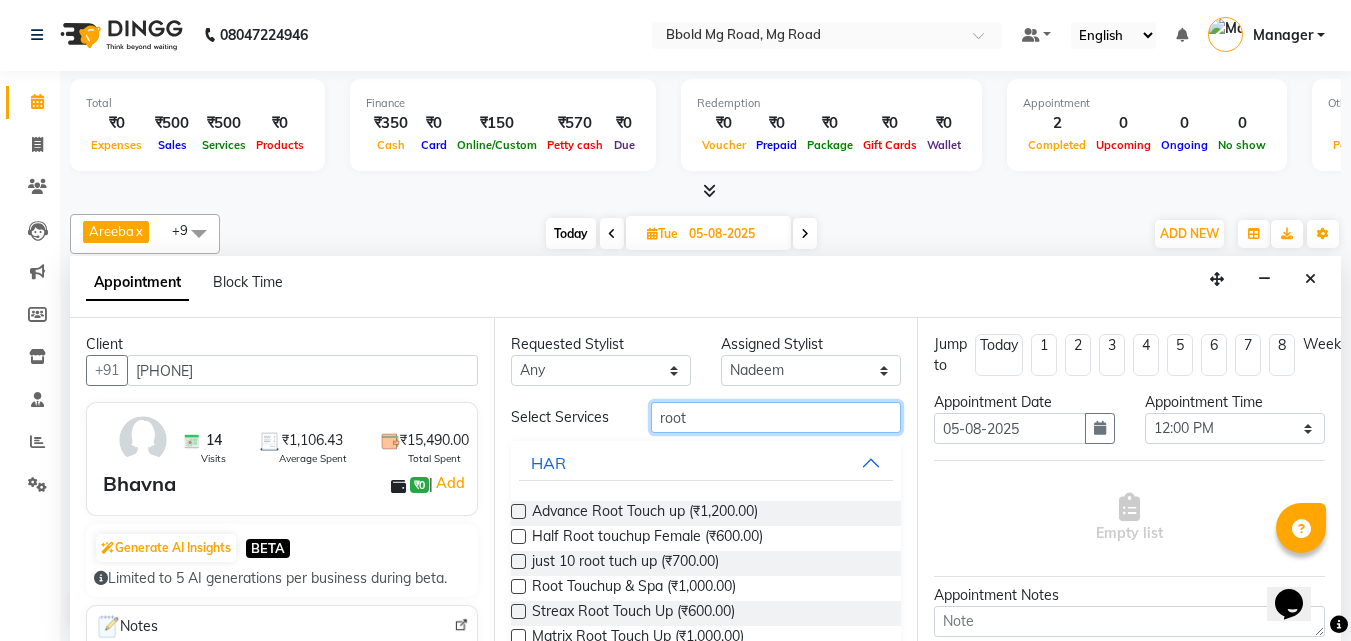 type on "root" 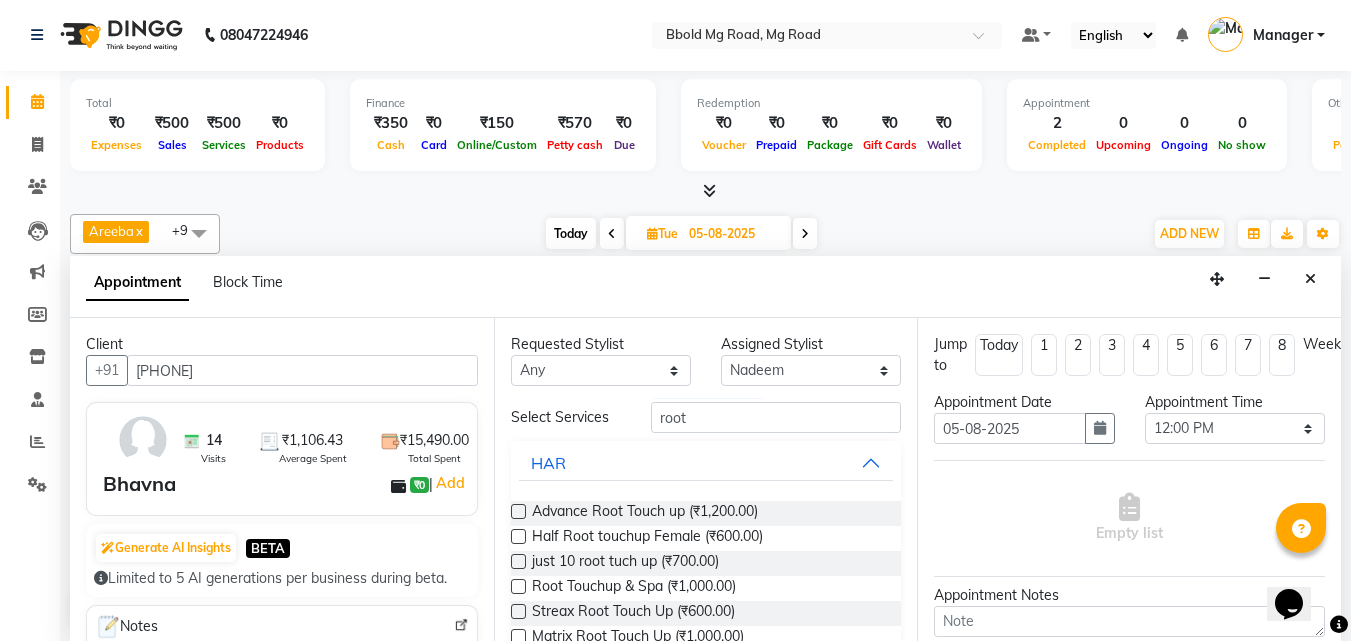 click at bounding box center [518, 611] 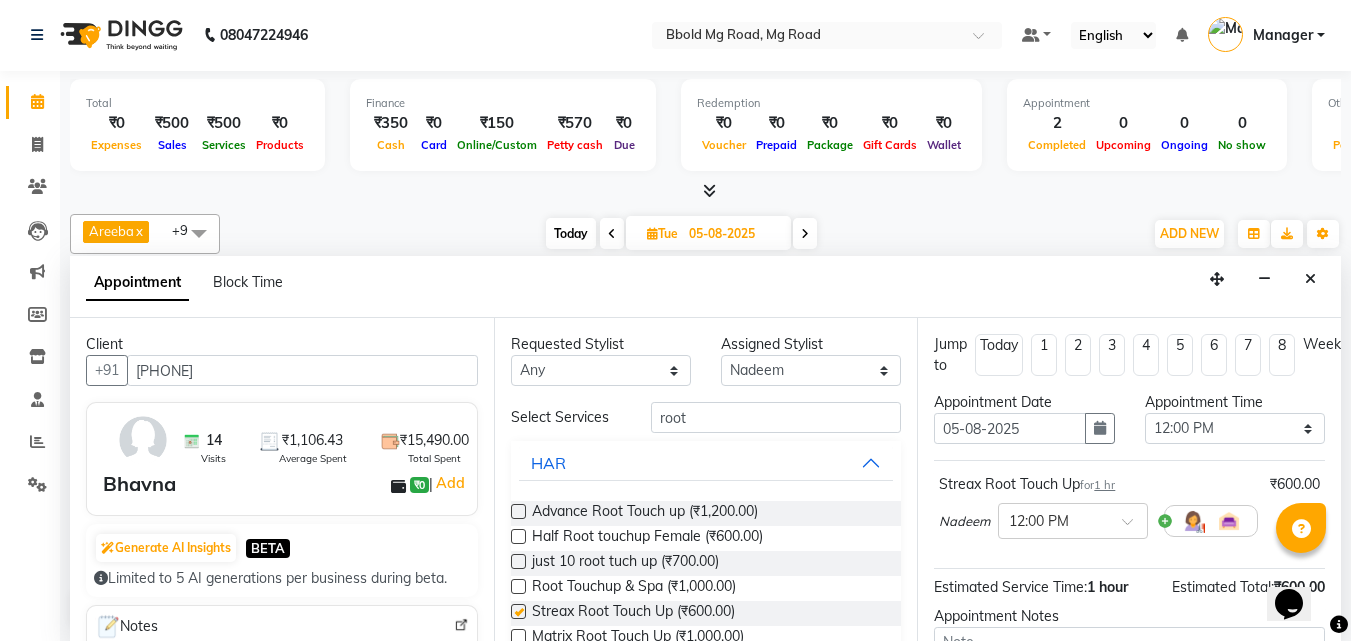 checkbox on "false" 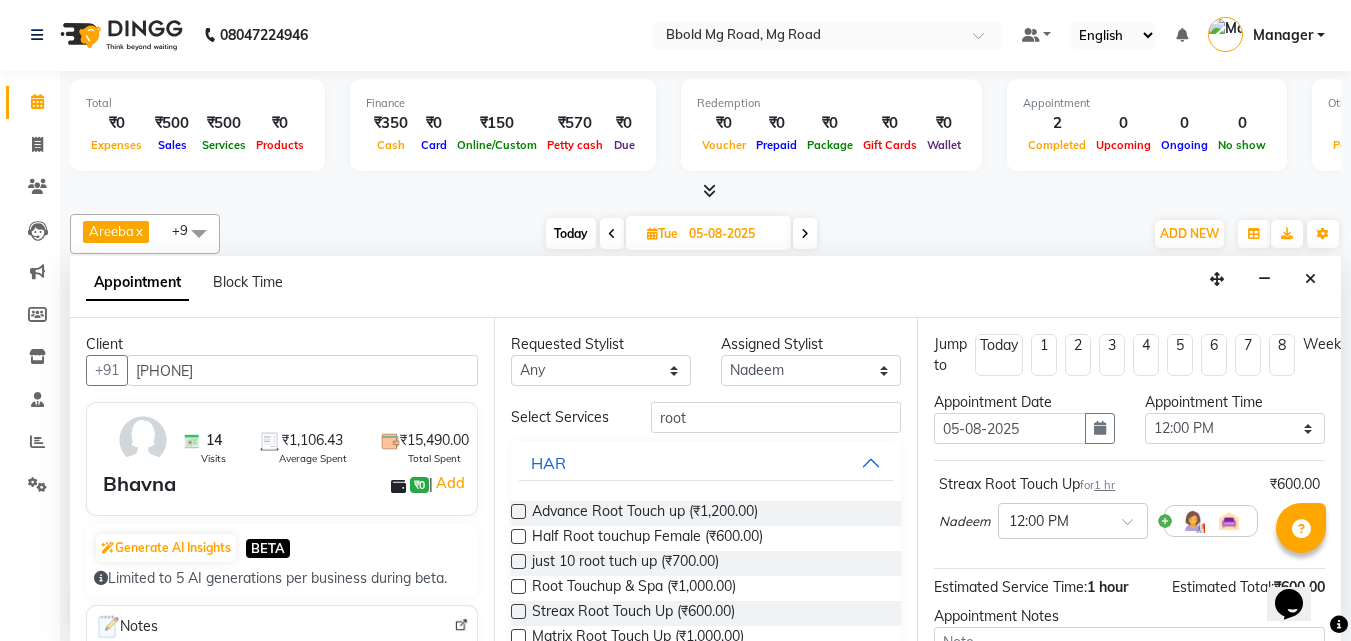 scroll, scrollTop: 218, scrollLeft: 0, axis: vertical 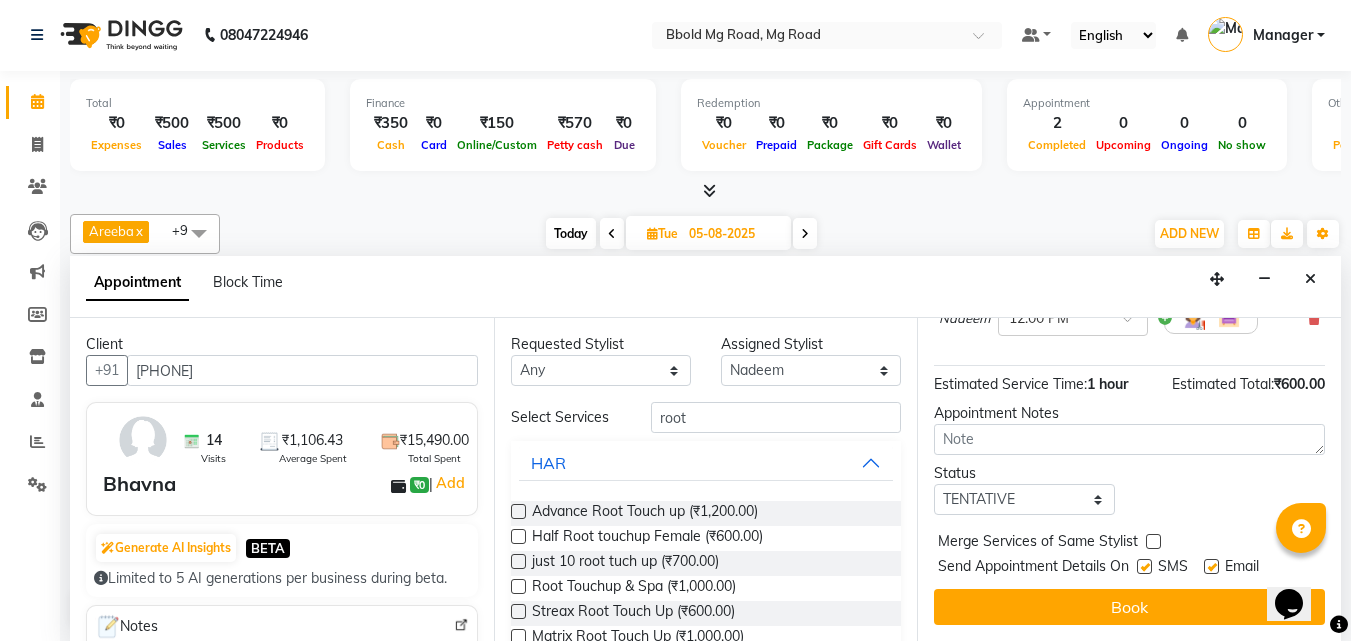click on "Status" at bounding box center (1024, 473) 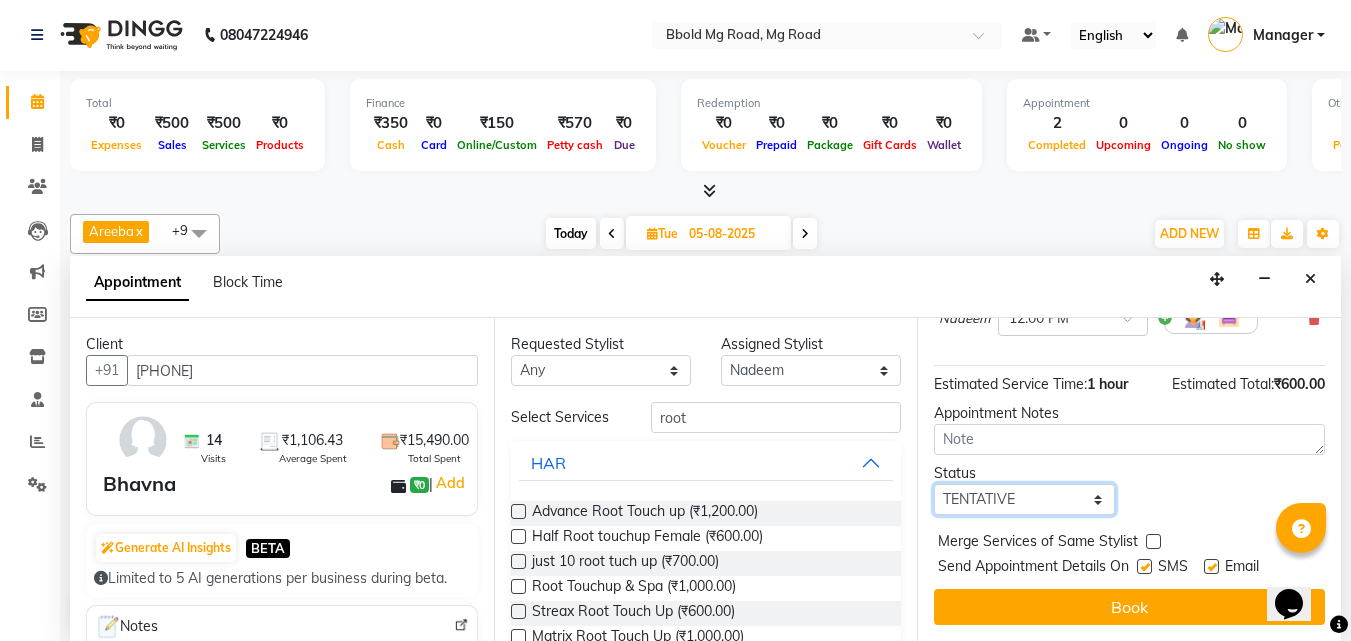 click on "Select TENTATIVE CONFIRM UPCOMING" at bounding box center [1024, 499] 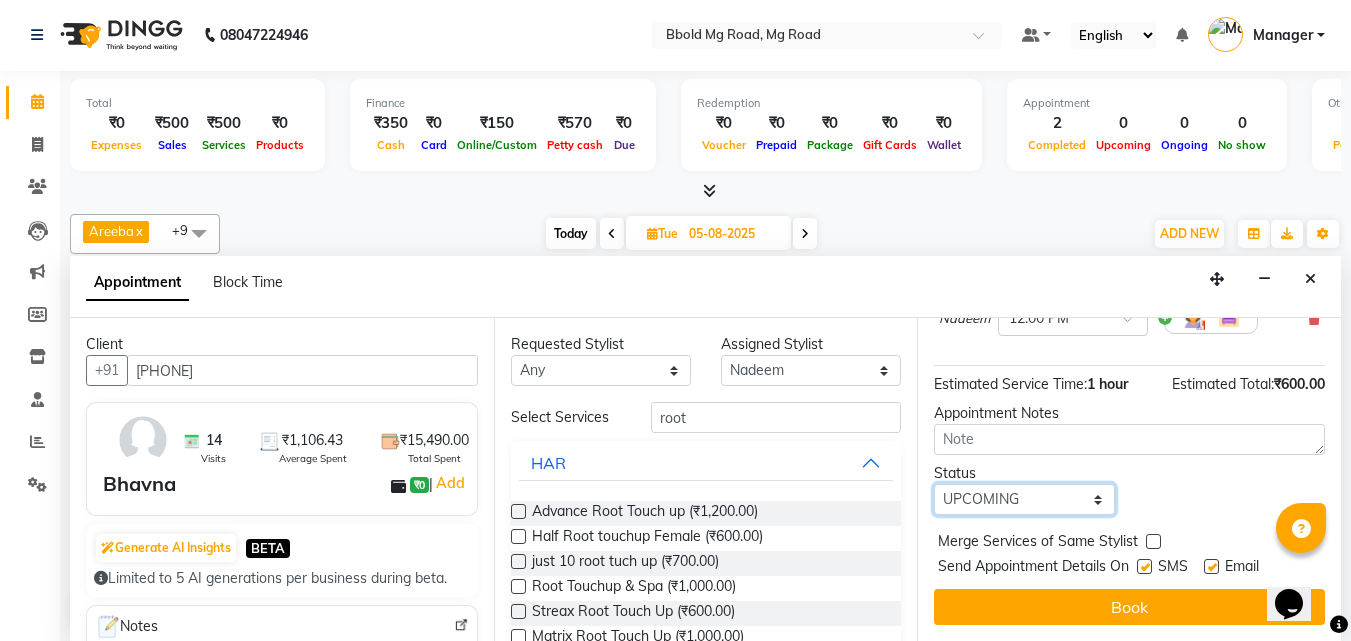 click on "Select TENTATIVE CONFIRM UPCOMING" at bounding box center [1024, 499] 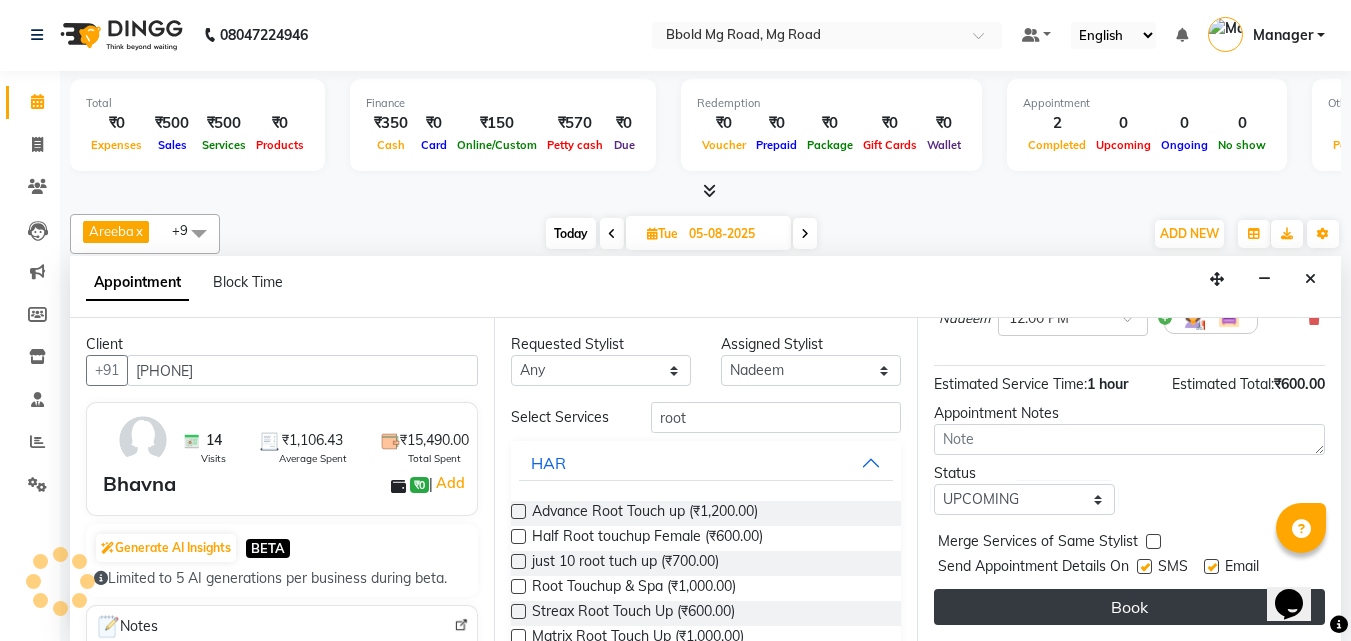 click on "Book" at bounding box center (1129, 607) 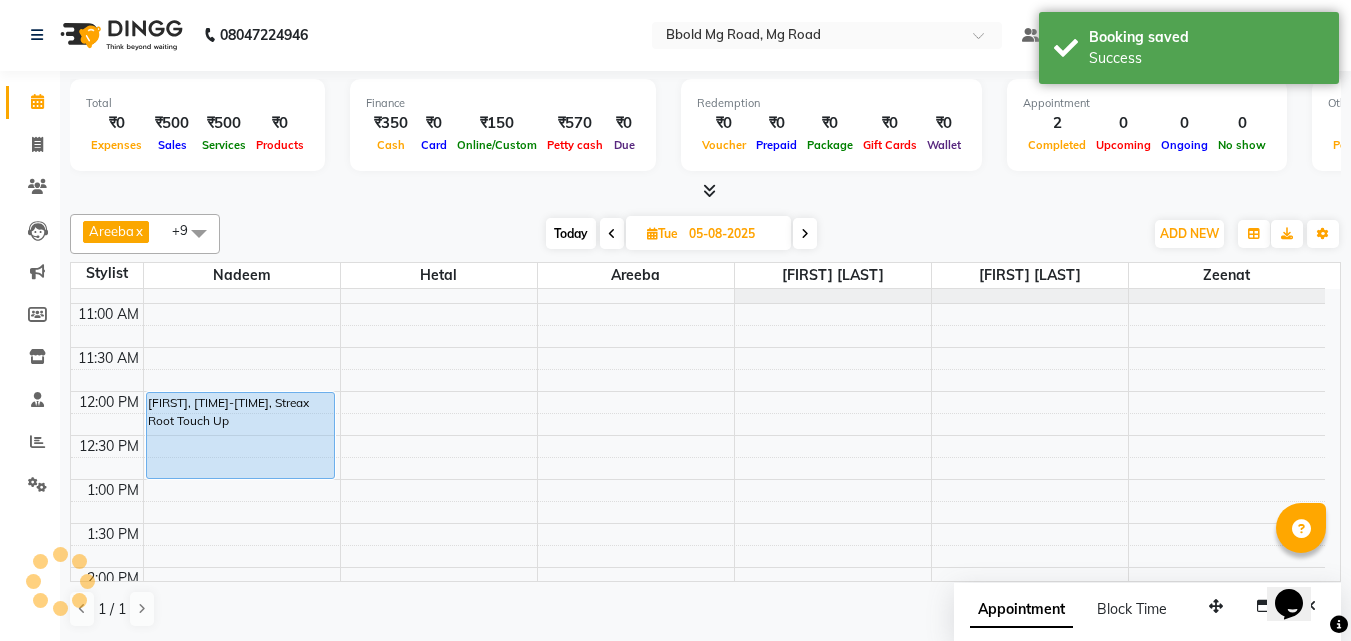 scroll, scrollTop: 0, scrollLeft: 0, axis: both 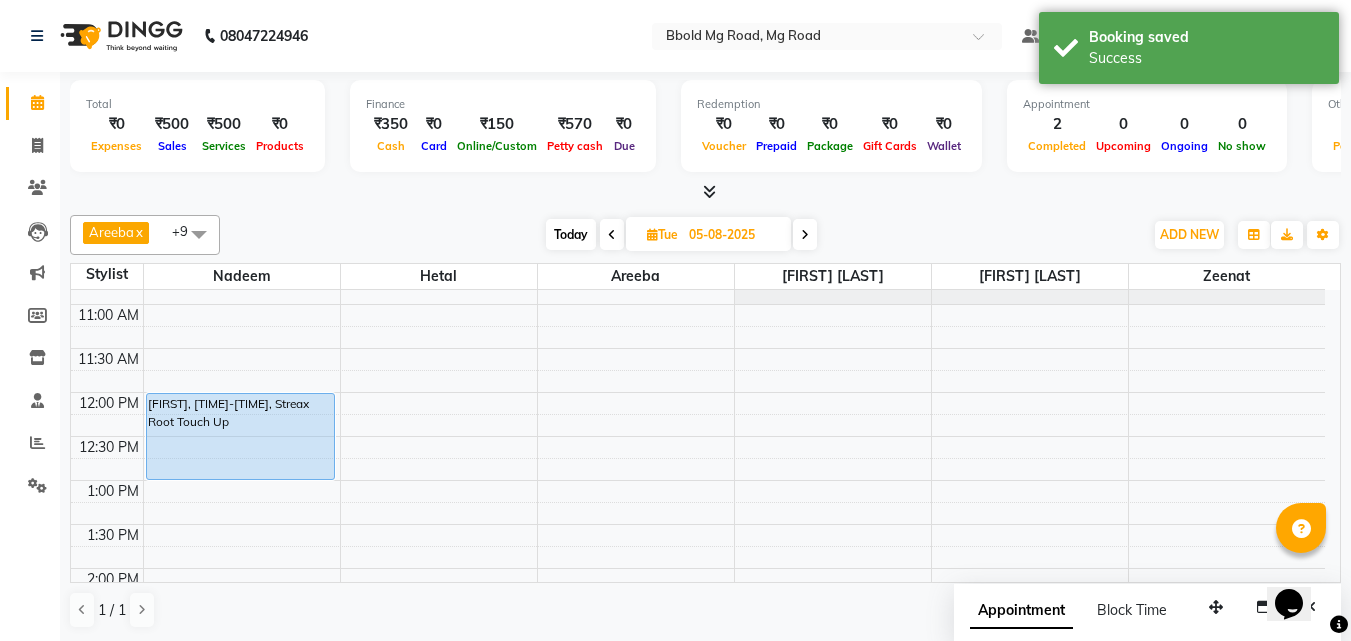 click on "Today" at bounding box center [571, 234] 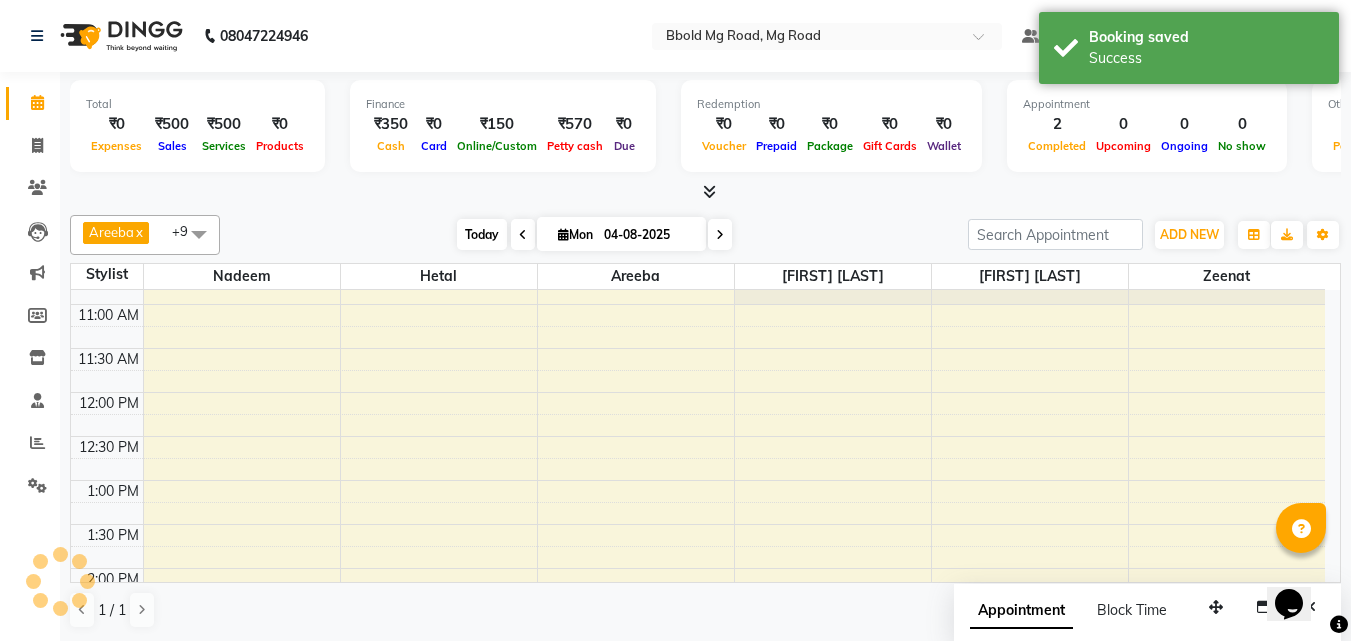 scroll, scrollTop: 353, scrollLeft: 0, axis: vertical 